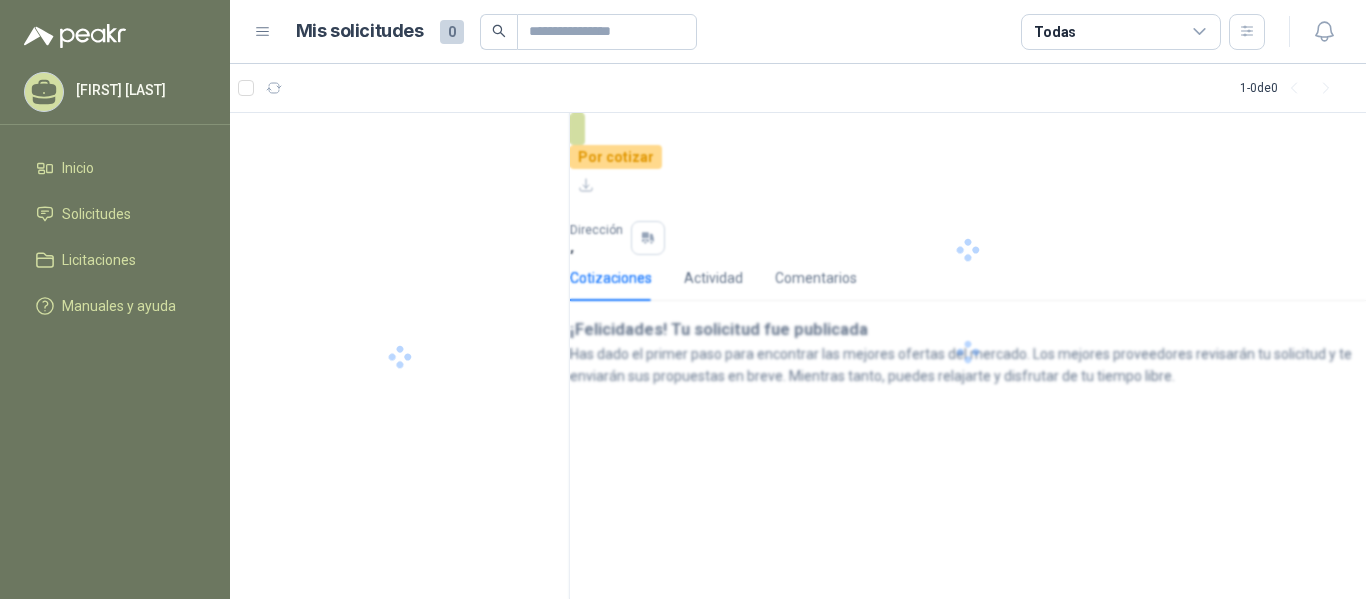 scroll, scrollTop: 0, scrollLeft: 0, axis: both 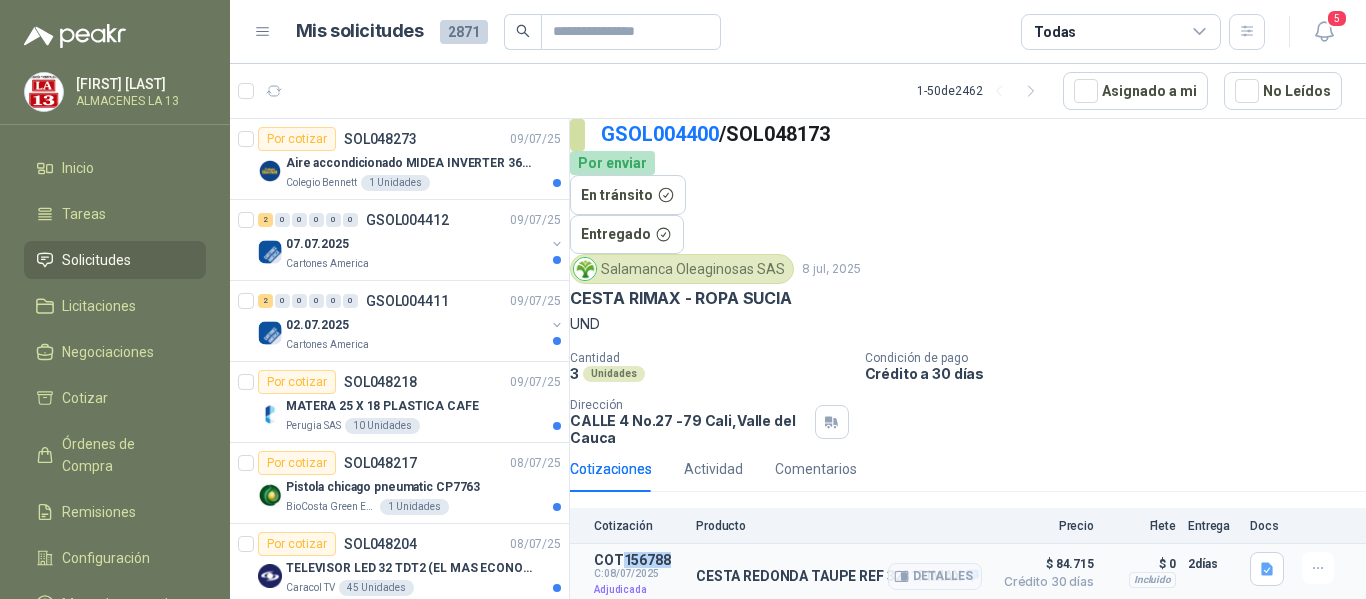 drag, startPoint x: 676, startPoint y: 494, endPoint x: 623, endPoint y: 497, distance: 53.08484 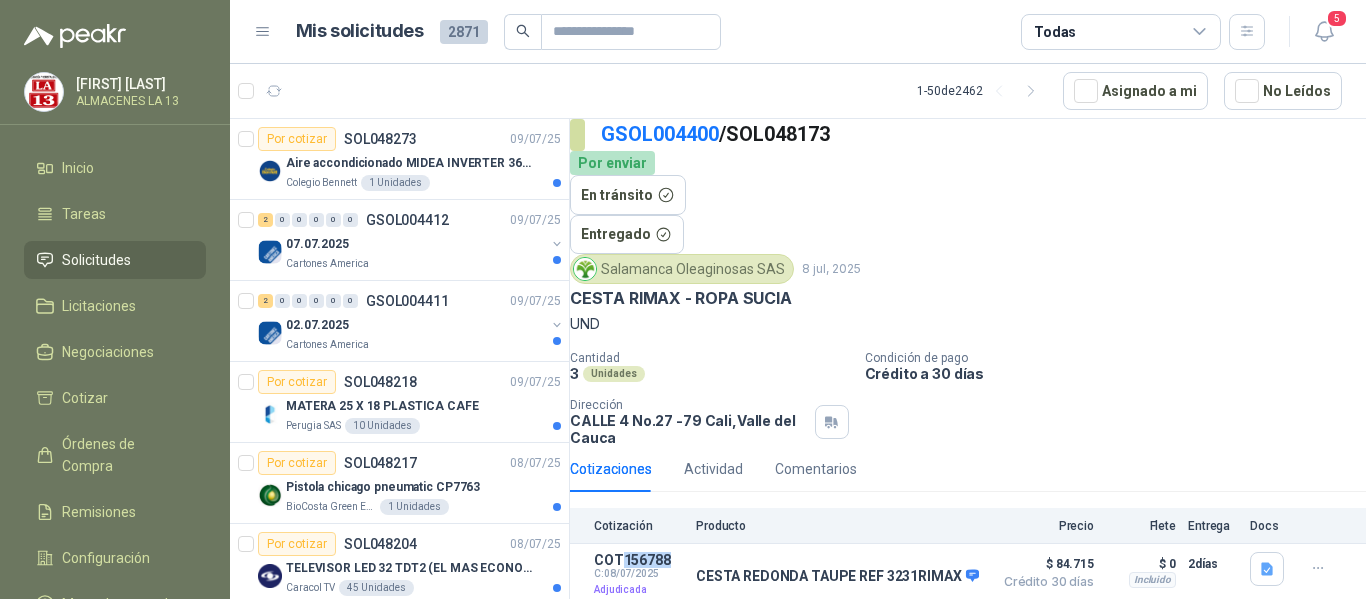 copy on "156788" 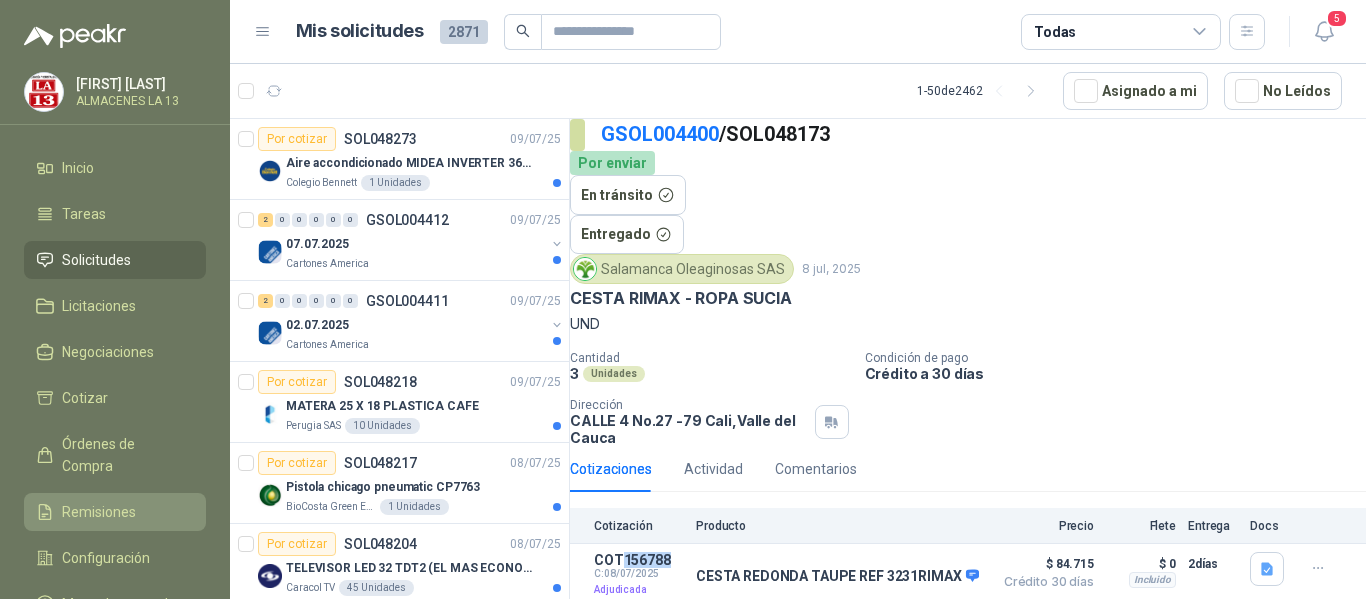 click on "Remisiones" at bounding box center [99, 512] 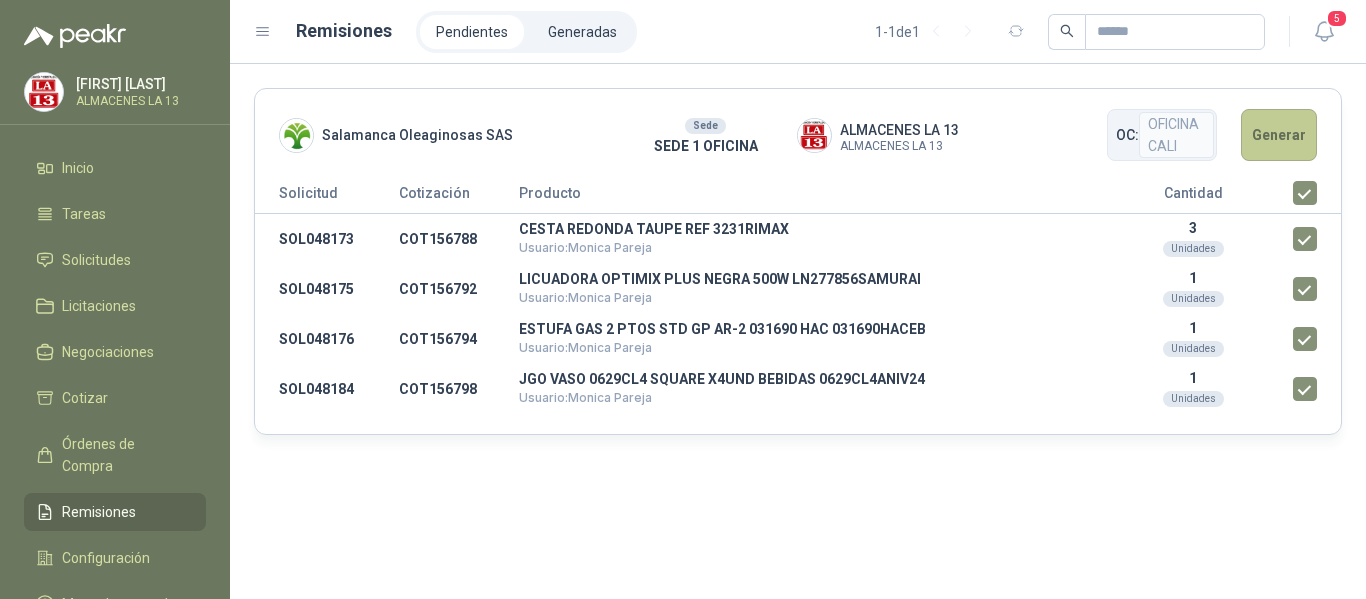 click on "Generar" at bounding box center [1279, 135] 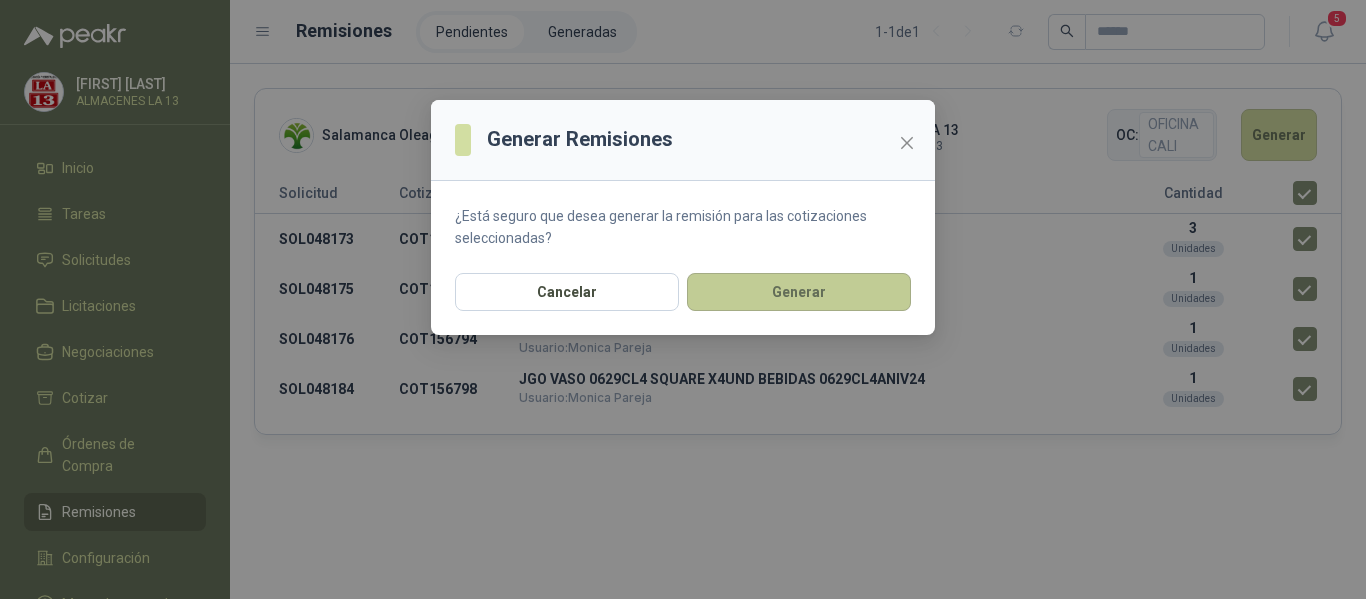 click on "Generar" at bounding box center [799, 292] 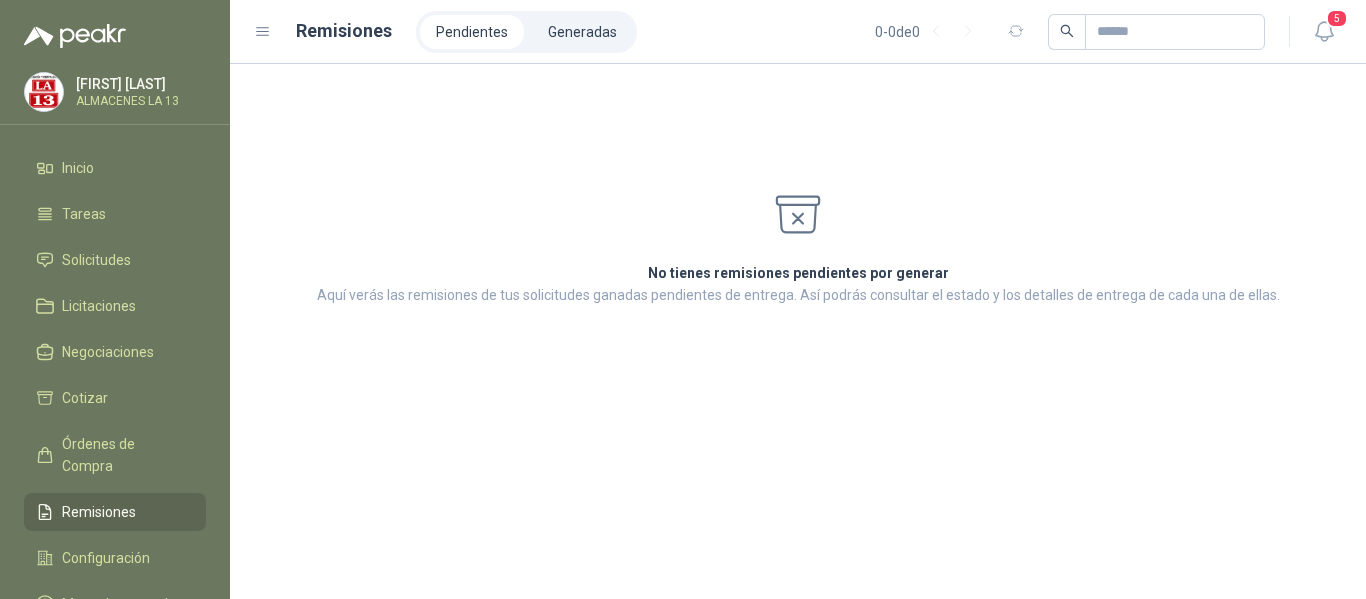 click on "Remisiones Pendientes Generadas 0  -  0  de  0   5" at bounding box center (798, 32) 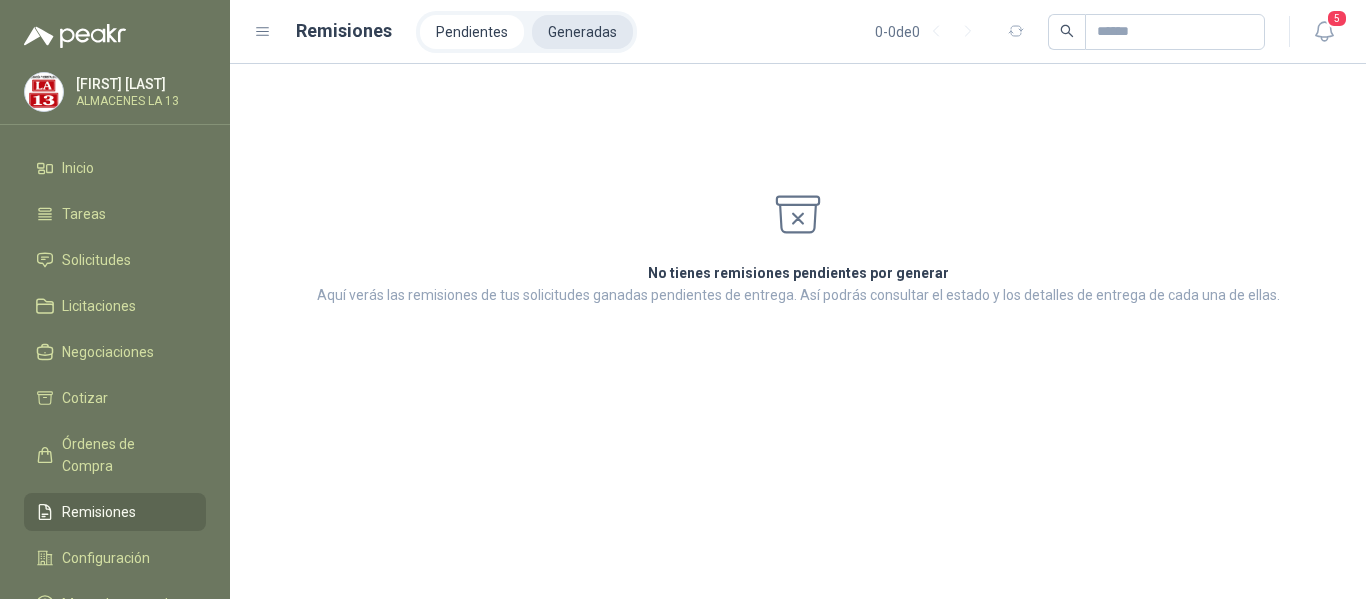 click on "Generadas" at bounding box center [582, 32] 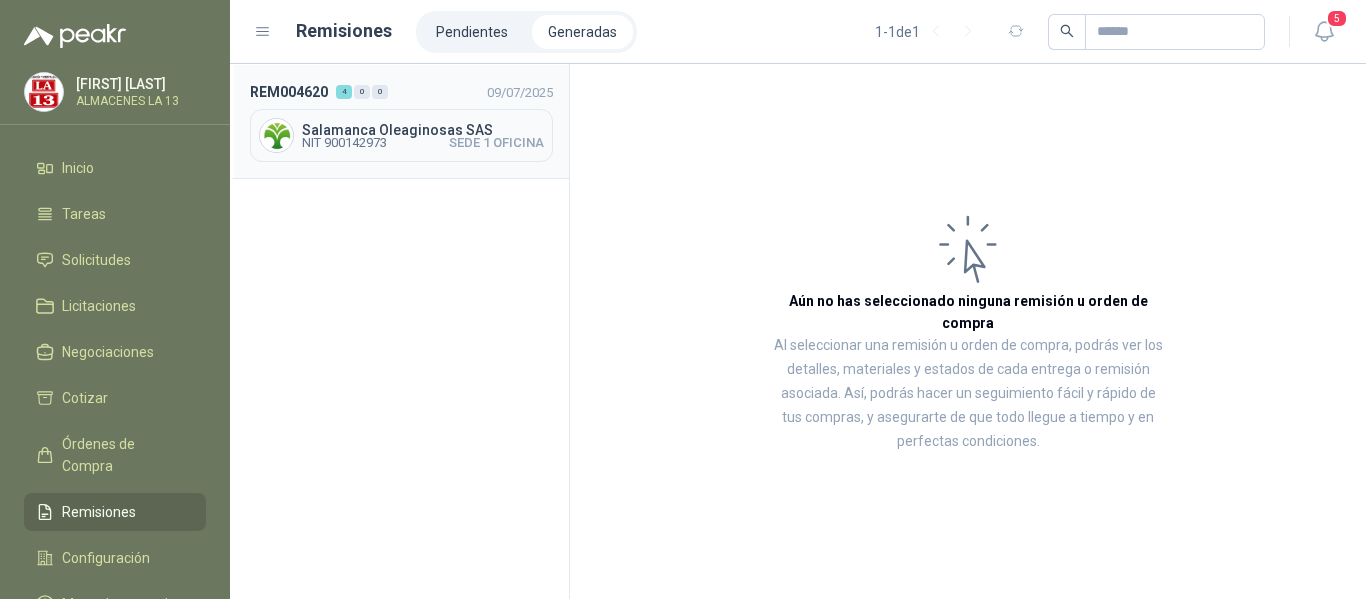 click on "Salamanca Oleaginosas SAS" at bounding box center (423, 130) 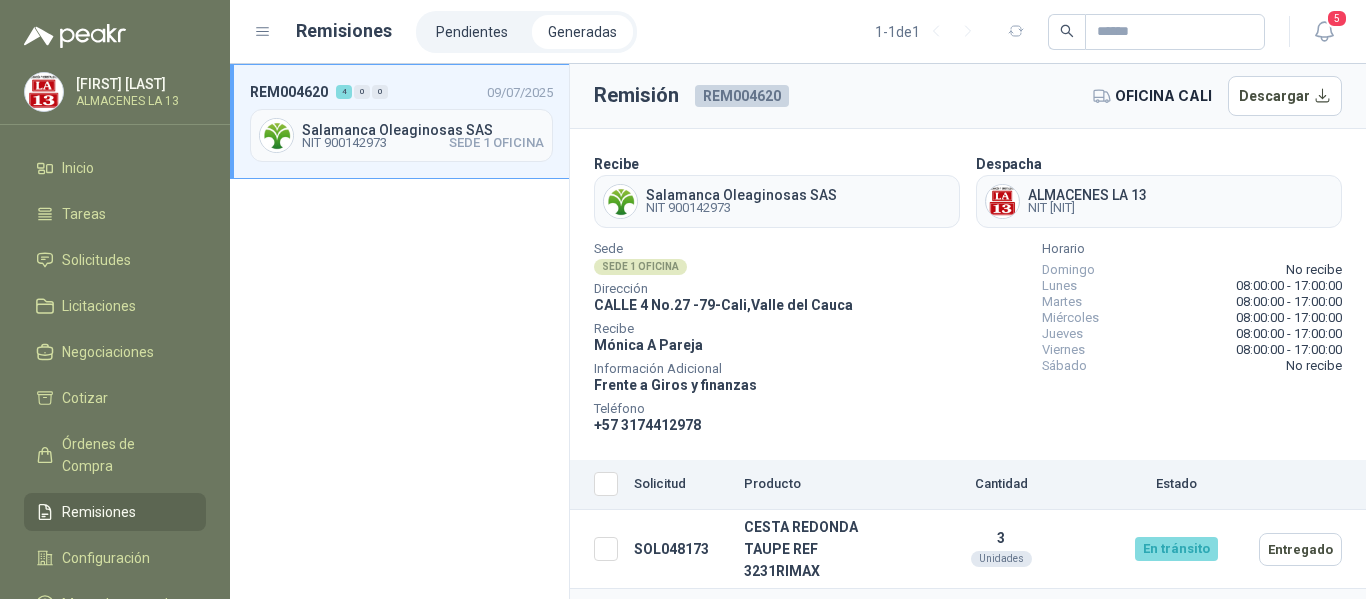 scroll, scrollTop: 100, scrollLeft: 0, axis: vertical 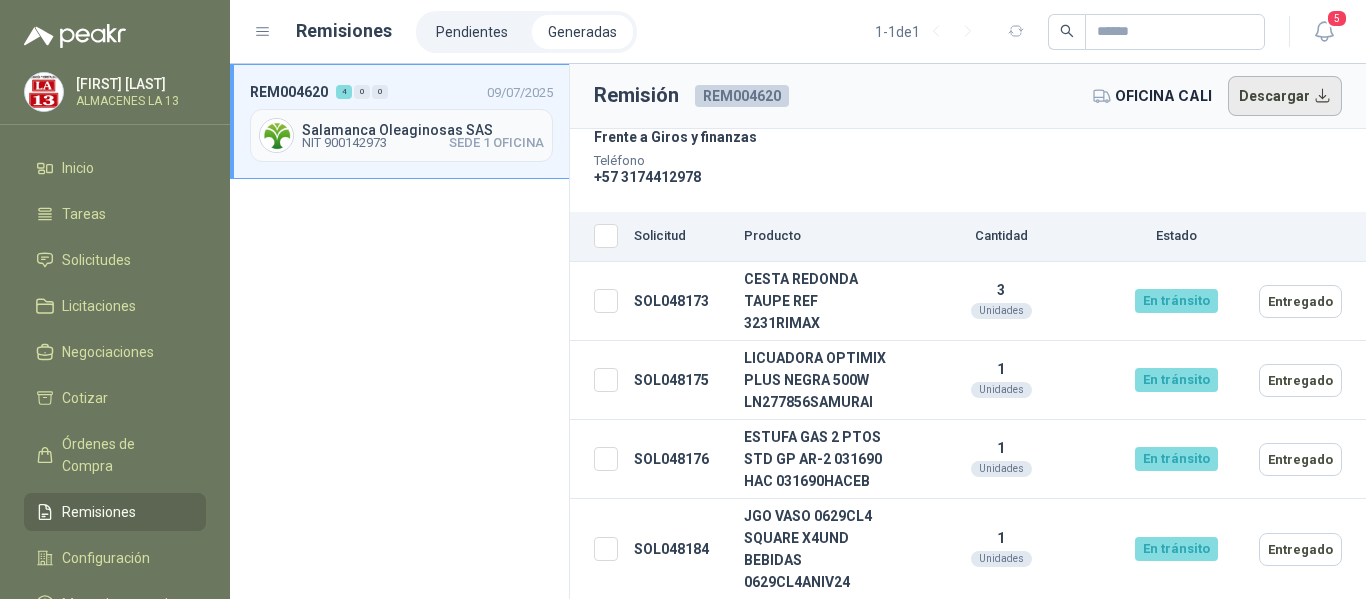 click on "Descargar" at bounding box center [1285, 96] 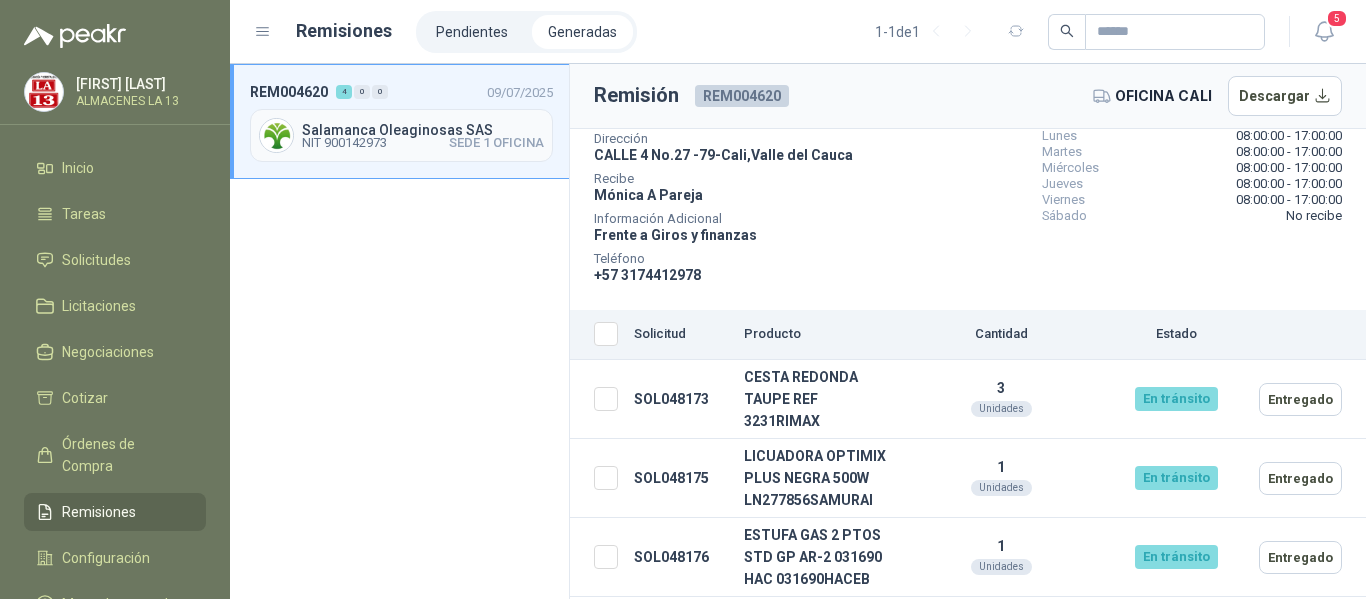 scroll, scrollTop: 148, scrollLeft: 0, axis: vertical 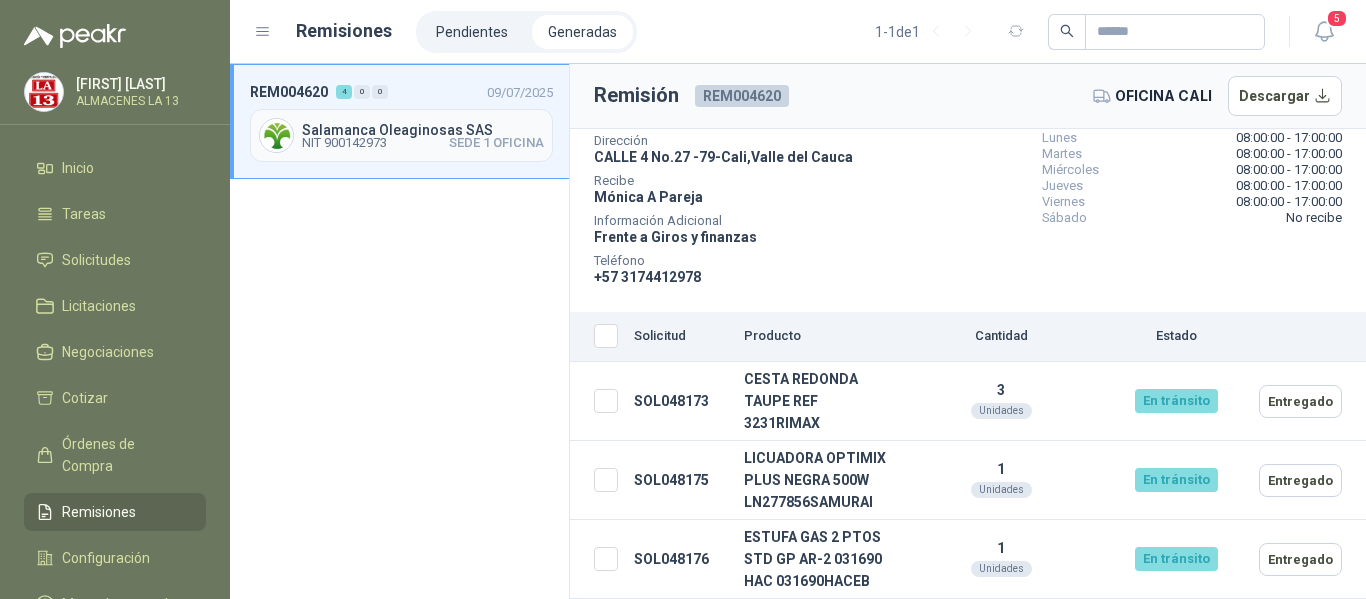 click on "REM004620" at bounding box center [742, 96] 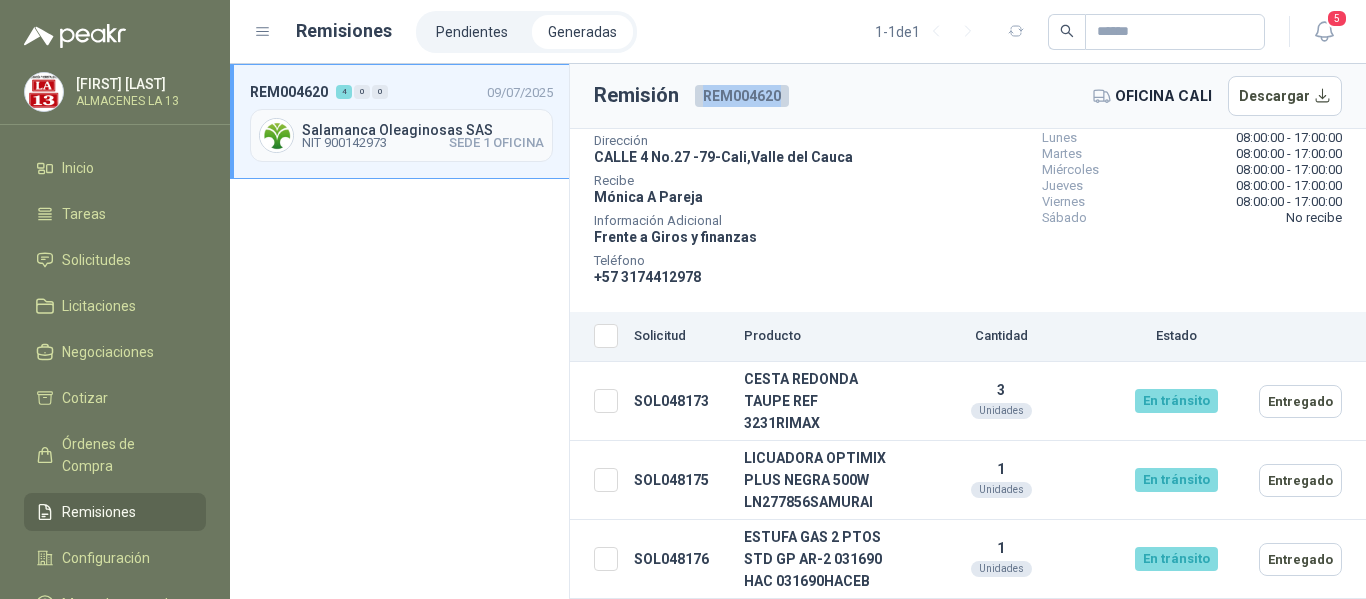 click on "REM004620" at bounding box center (742, 96) 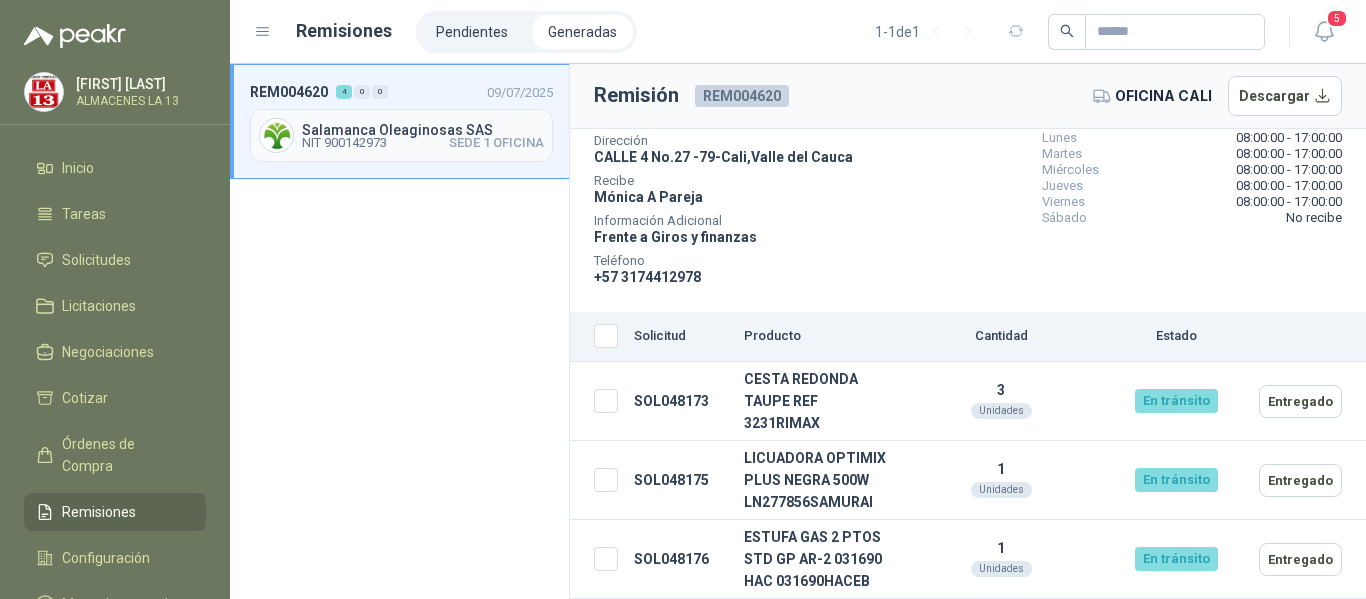 click on "CALLE 4 No.27 -79  -  Cali , Valle del Cauca" at bounding box center [723, 157] 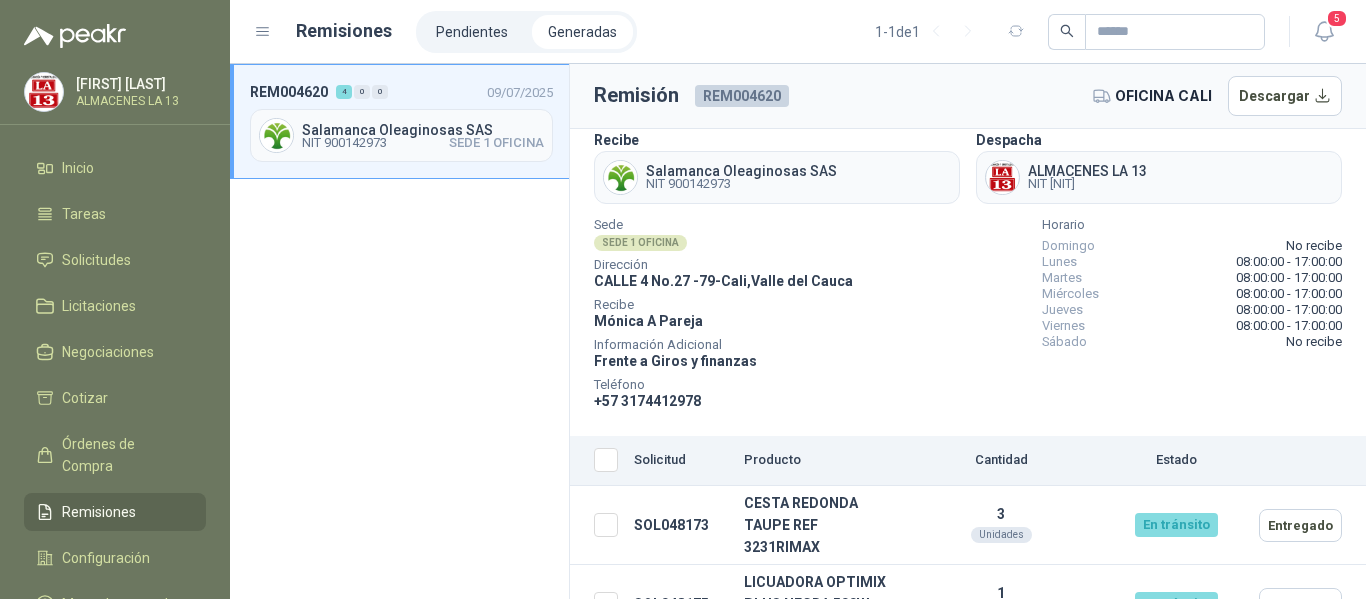 scroll, scrollTop: 0, scrollLeft: 0, axis: both 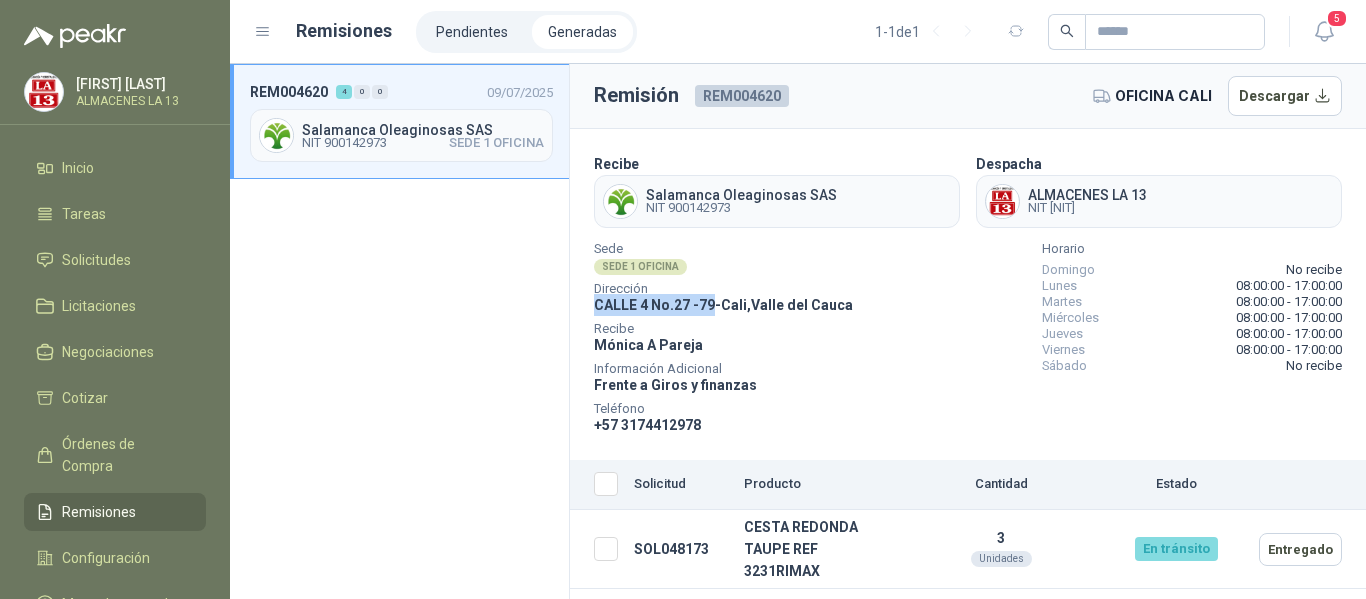 drag, startPoint x: 592, startPoint y: 303, endPoint x: 712, endPoint y: 305, distance: 120.01666 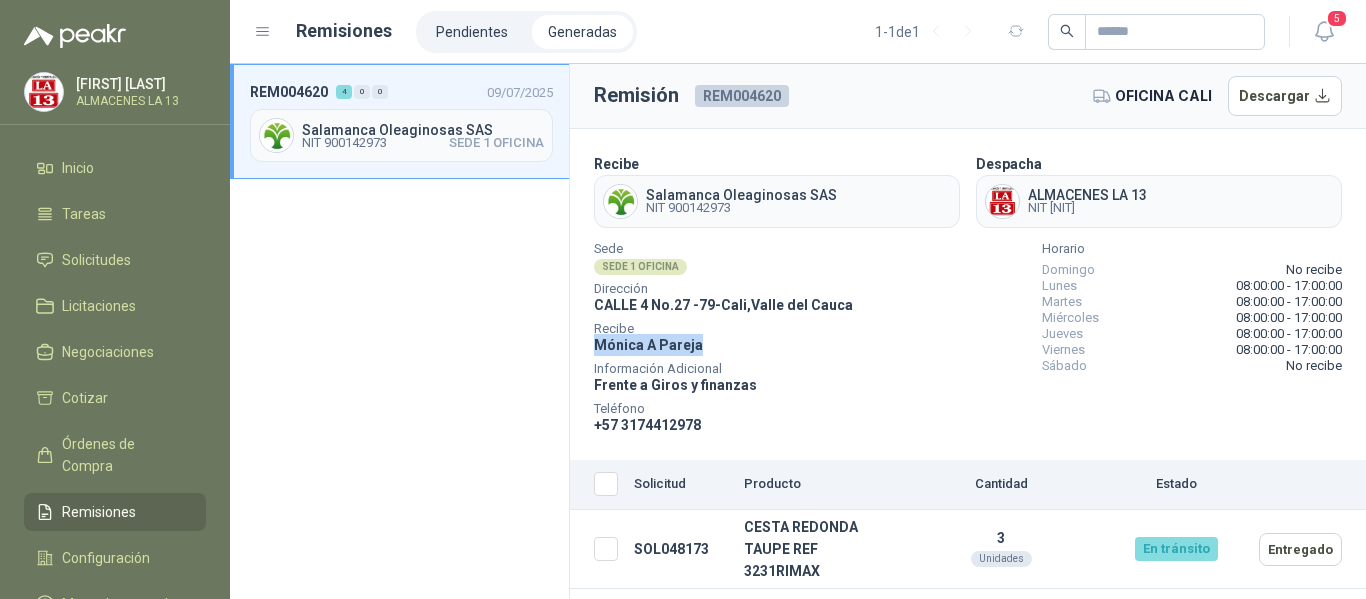 drag, startPoint x: 636, startPoint y: 347, endPoint x: 758, endPoint y: 347, distance: 122 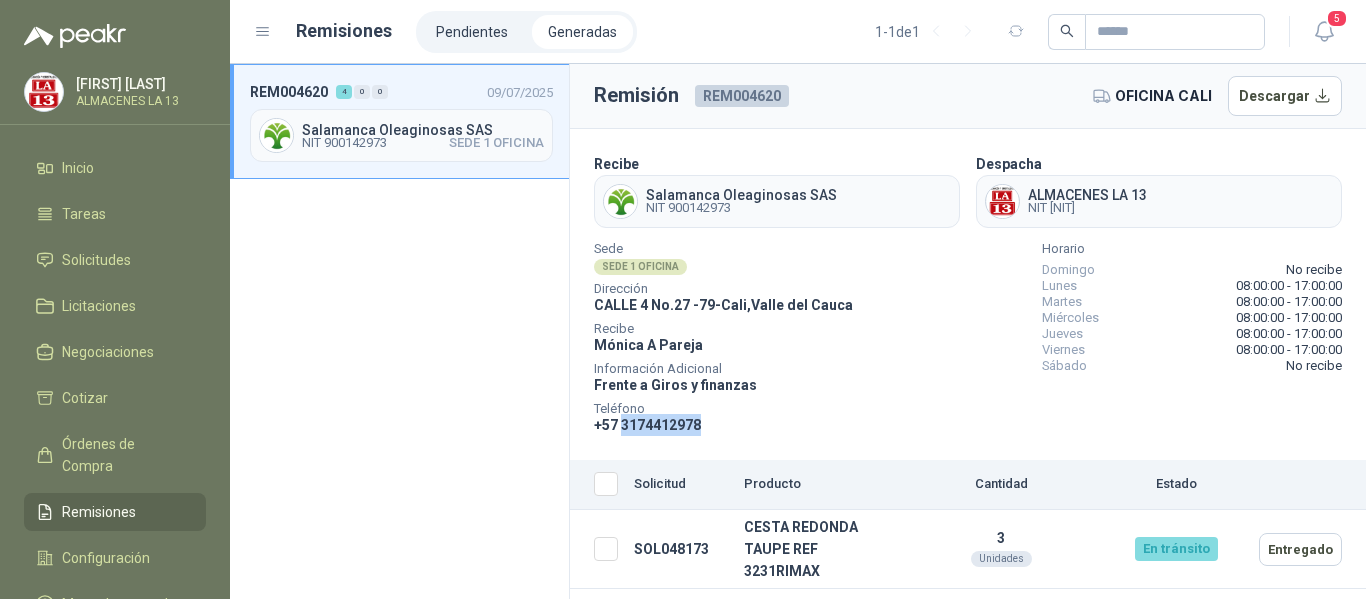 drag, startPoint x: 623, startPoint y: 427, endPoint x: 731, endPoint y: 427, distance: 108 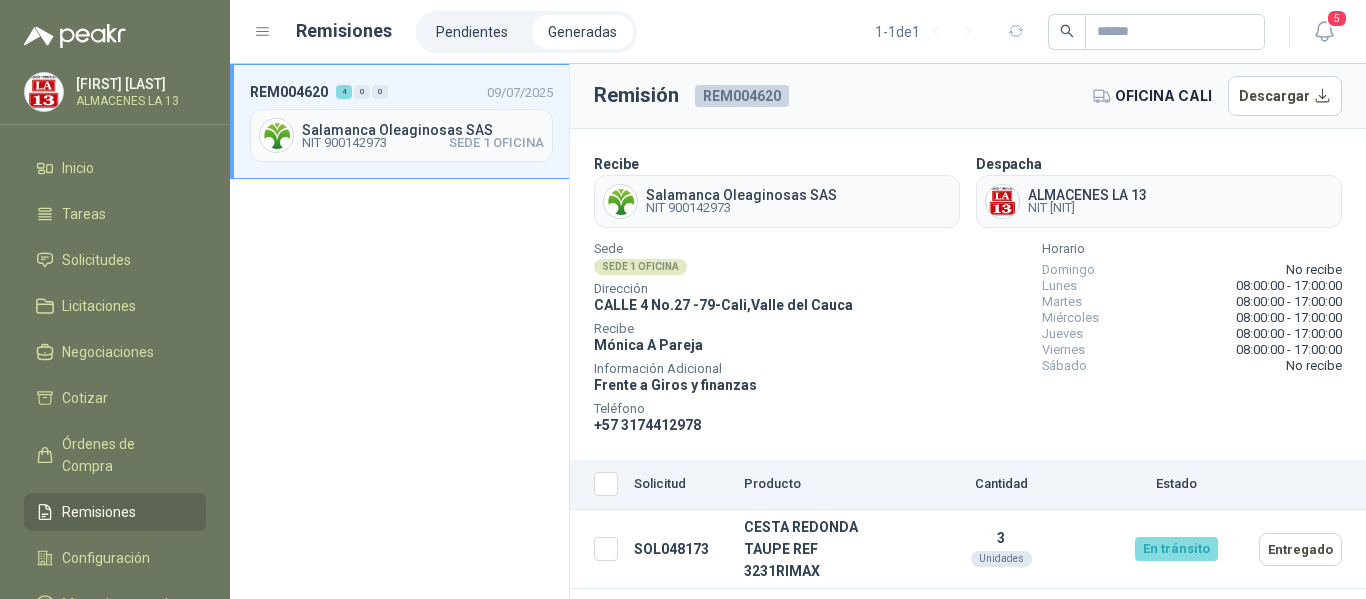 click on "Información Adicional" at bounding box center (723, 249) 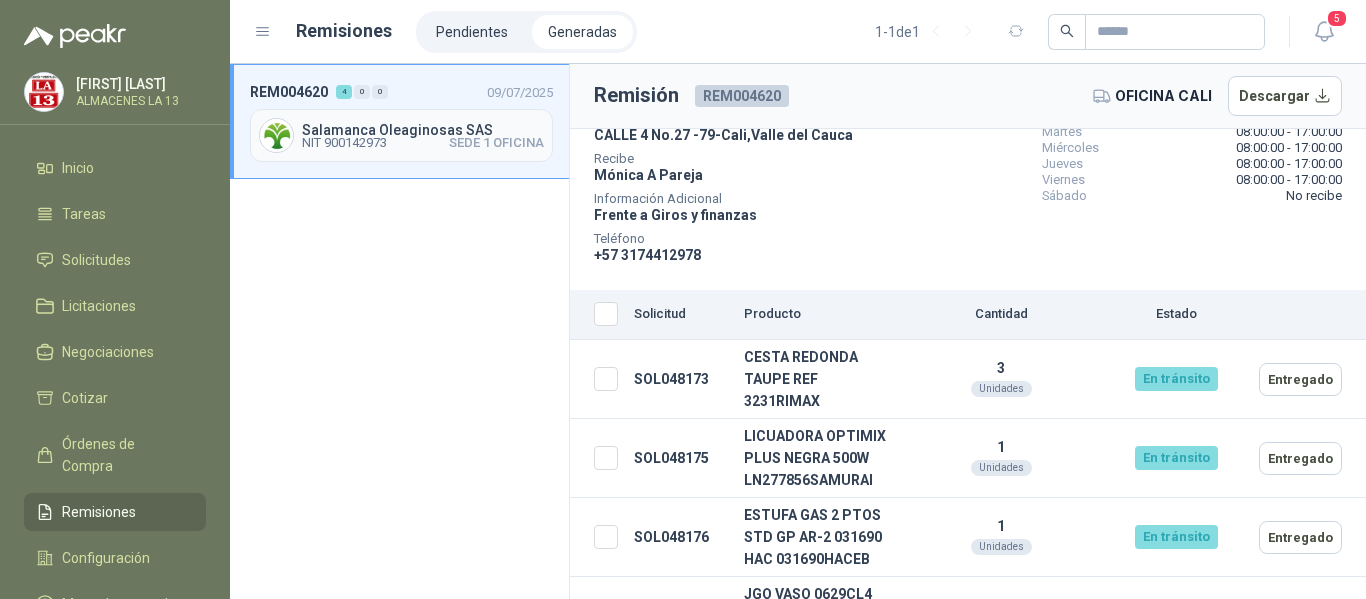 scroll, scrollTop: 200, scrollLeft: 0, axis: vertical 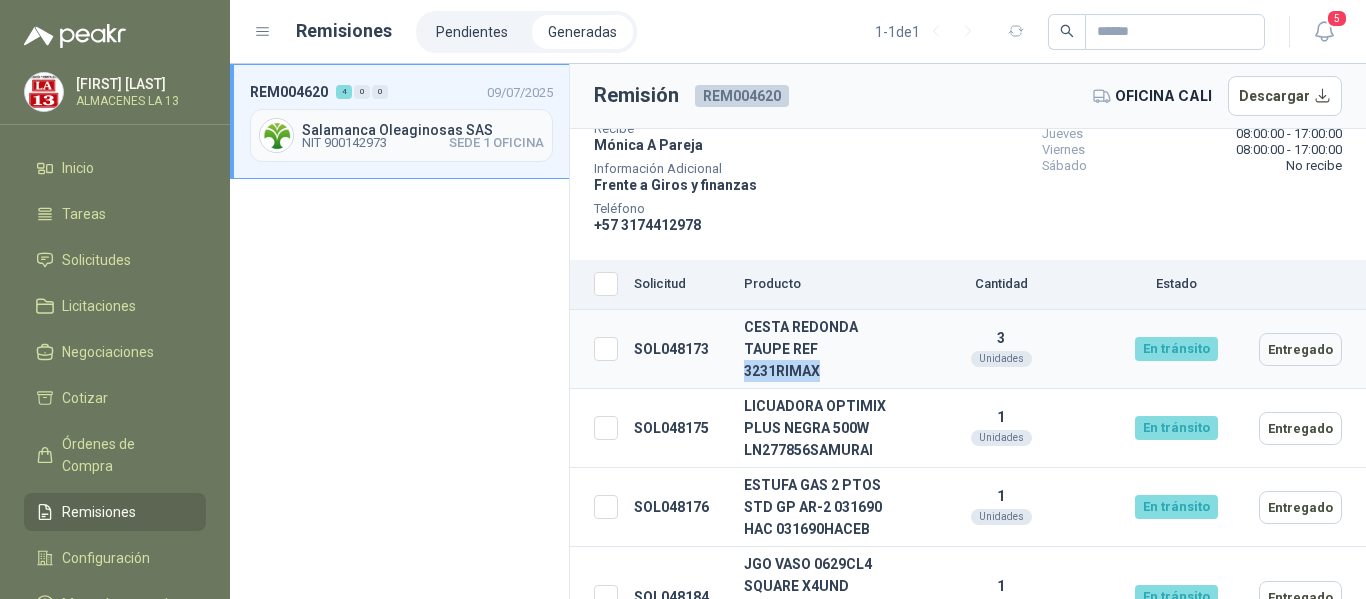 drag, startPoint x: 738, startPoint y: 369, endPoint x: 840, endPoint y: 371, distance: 102.01961 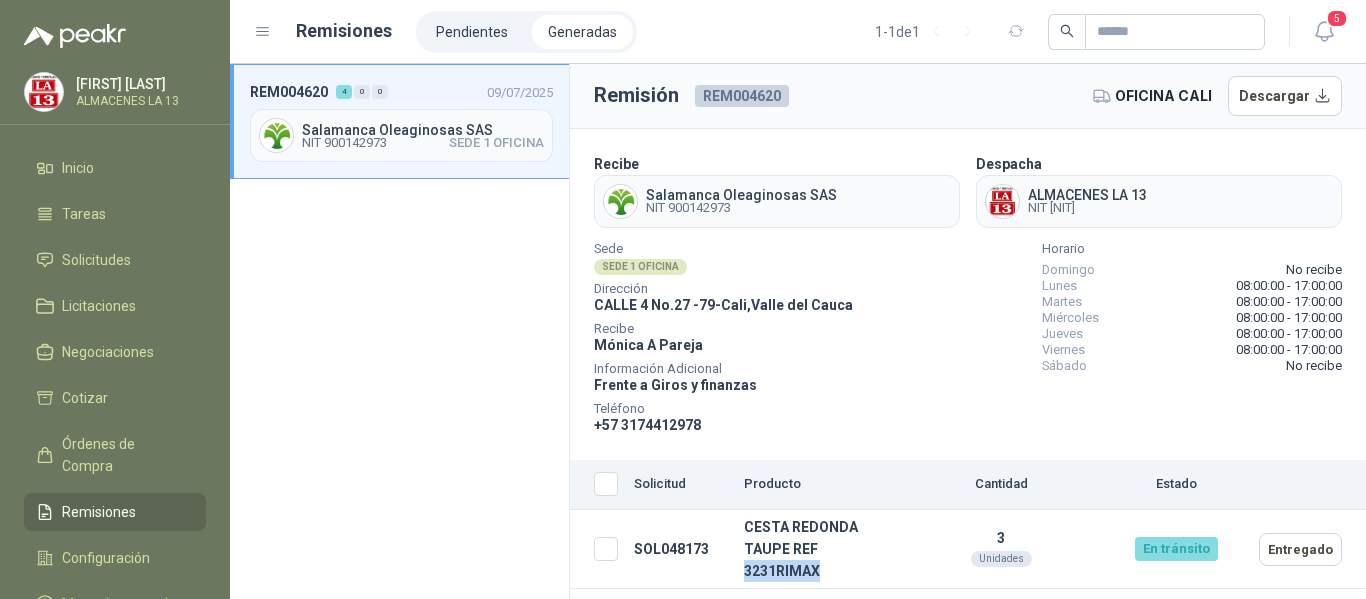 scroll, scrollTop: 248, scrollLeft: 0, axis: vertical 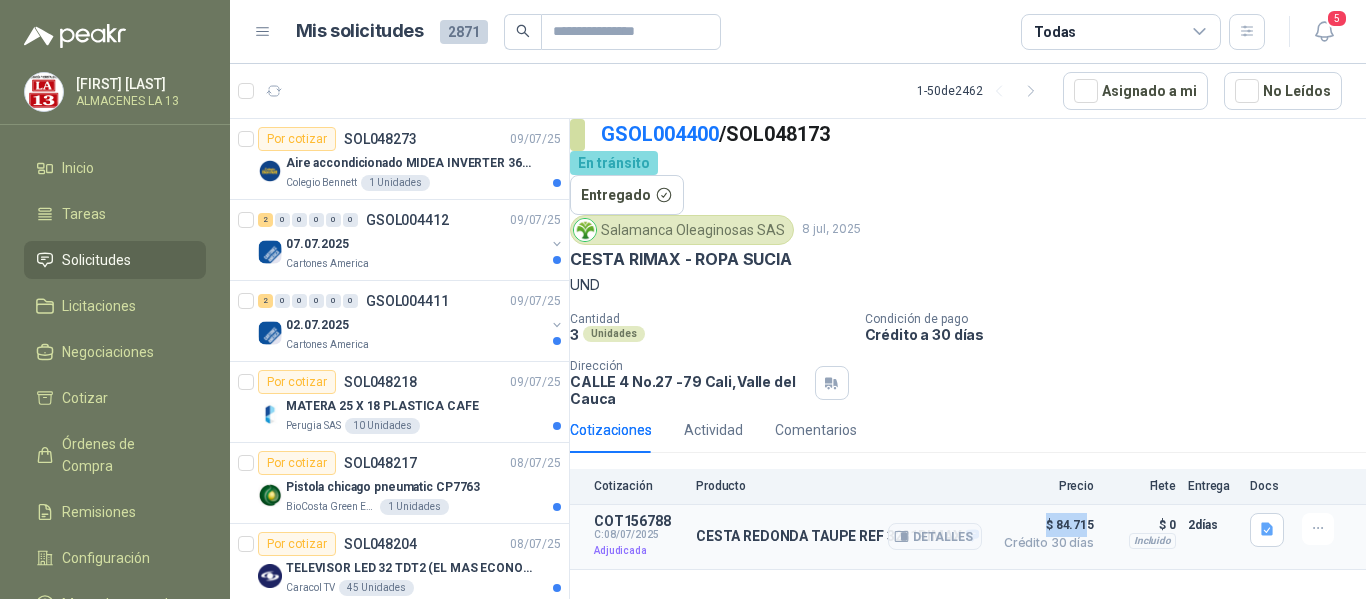 drag, startPoint x: 1048, startPoint y: 505, endPoint x: 1089, endPoint y: 500, distance: 41.303753 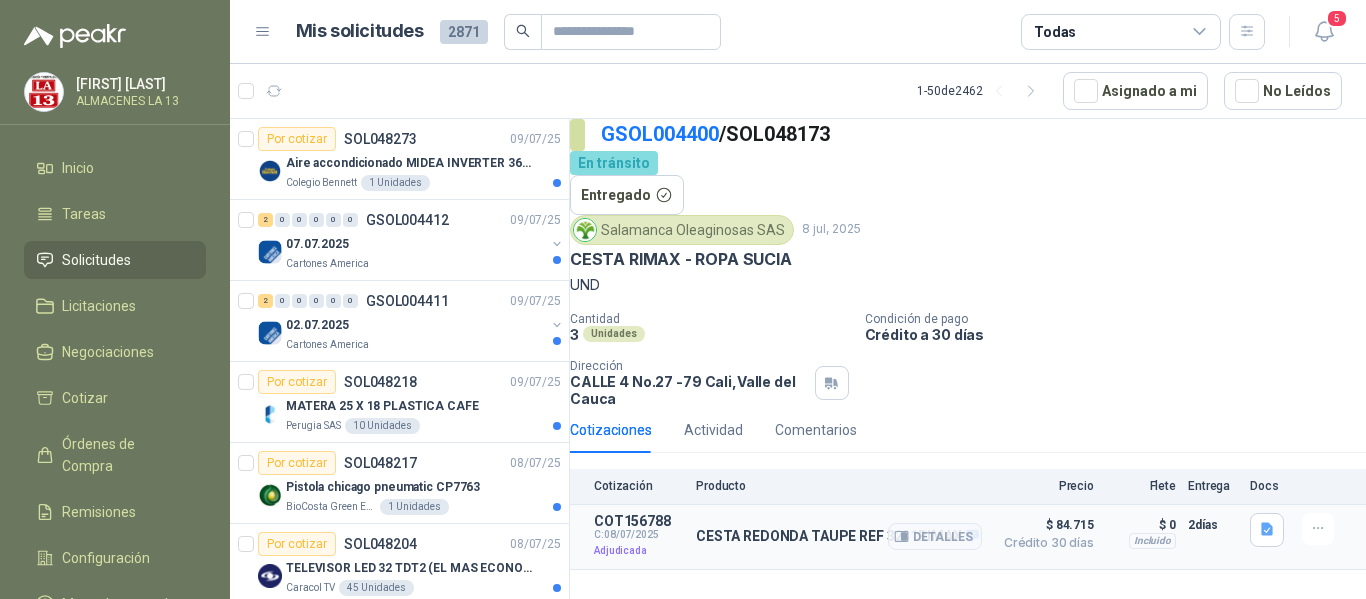 click on "$ 0 Incluido" at bounding box center (1141, 537) 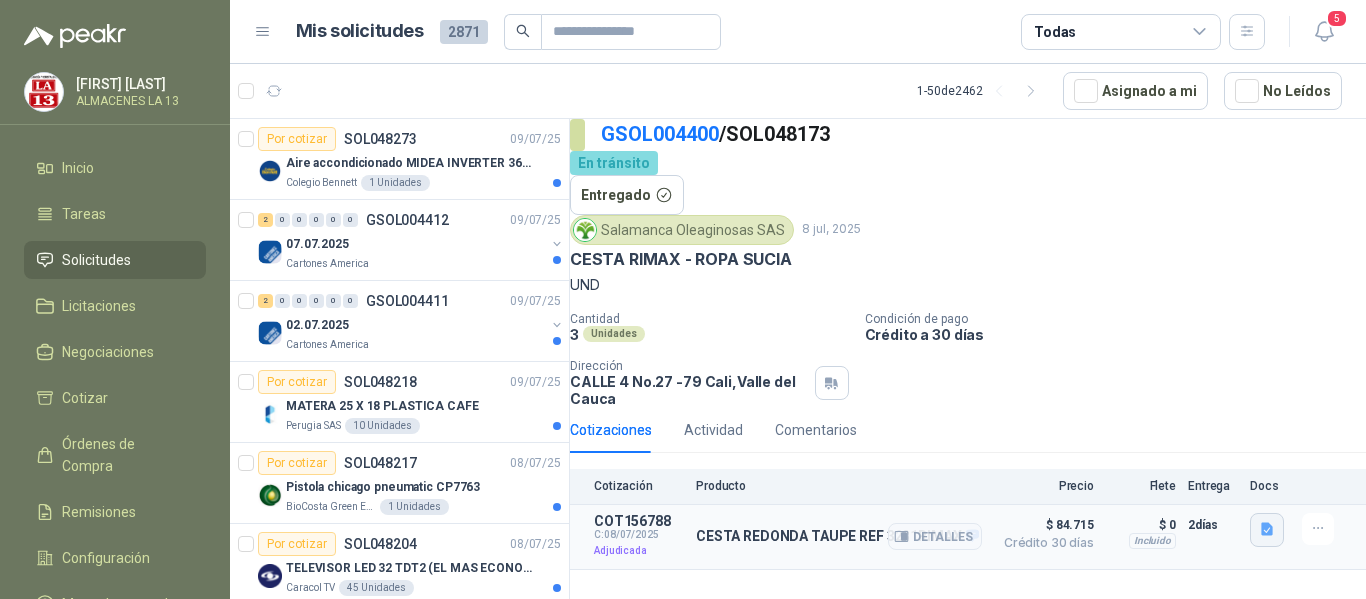 click at bounding box center (1267, 529) 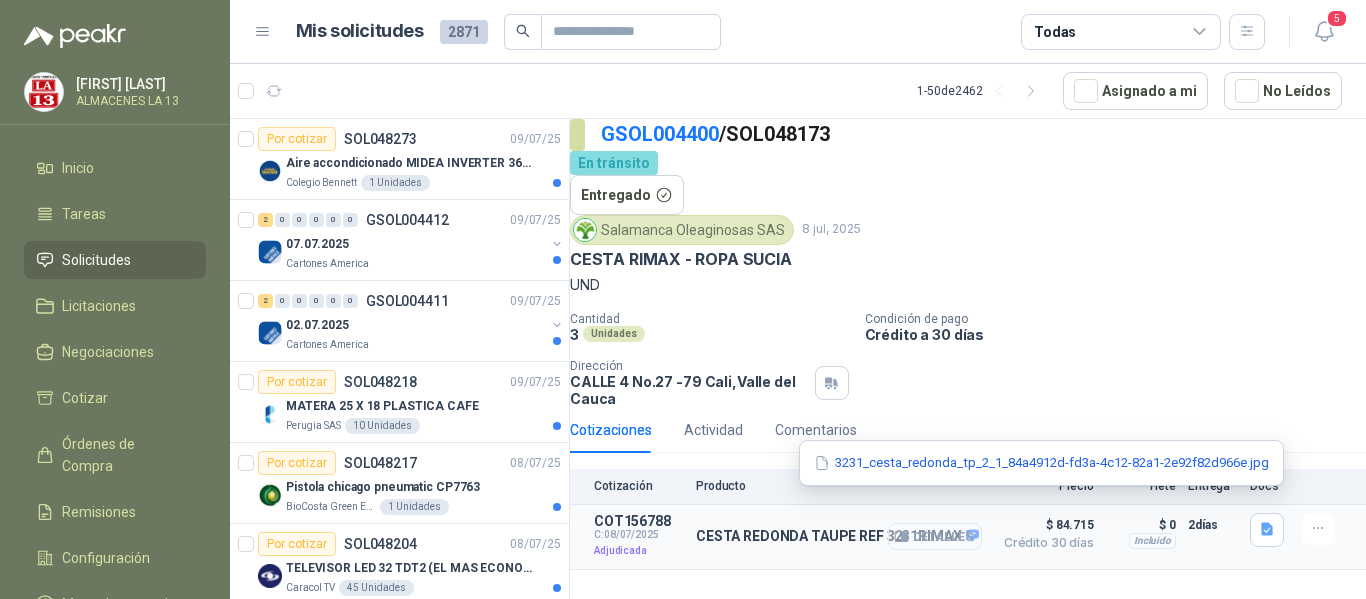 click on "Detalles" at bounding box center (935, 536) 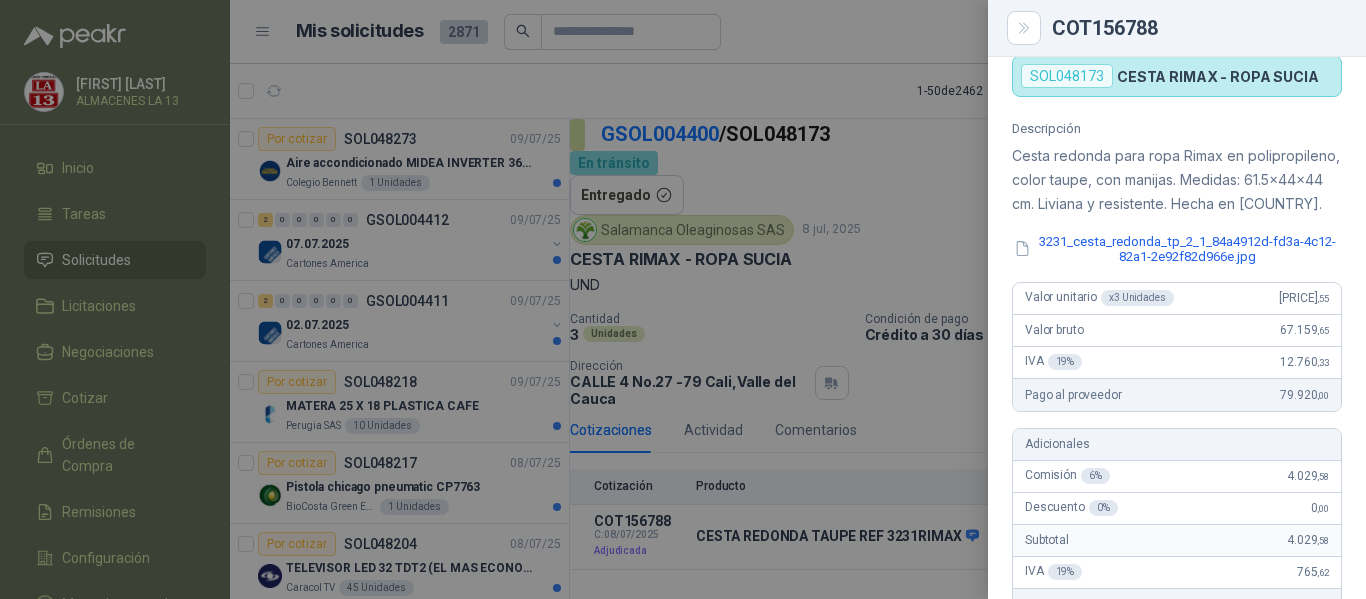 scroll, scrollTop: 207, scrollLeft: 0, axis: vertical 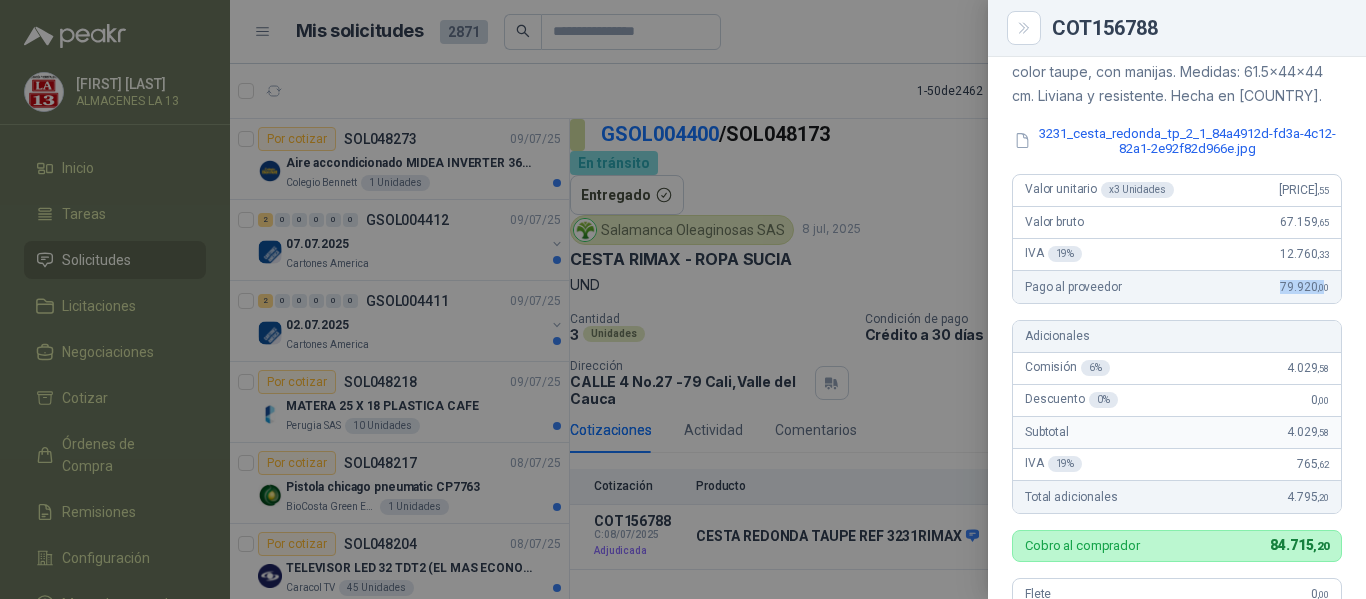 drag, startPoint x: 1265, startPoint y: 316, endPoint x: 1310, endPoint y: 316, distance: 45 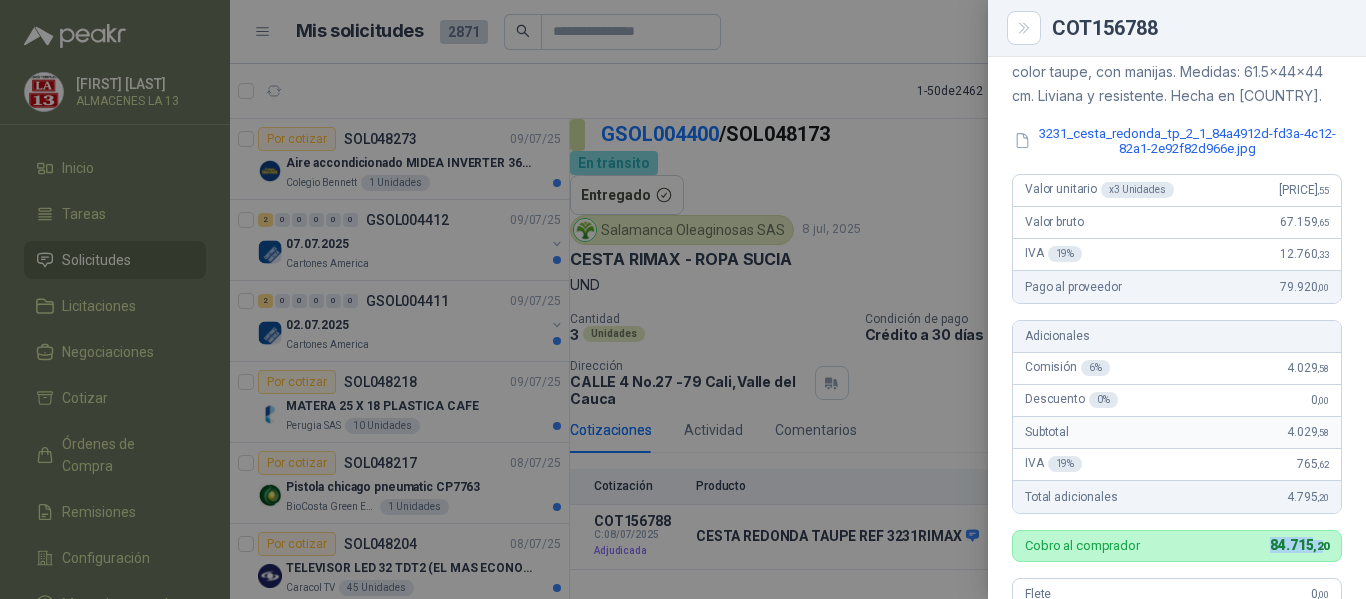 drag, startPoint x: 1254, startPoint y: 573, endPoint x: 1305, endPoint y: 571, distance: 51.0392 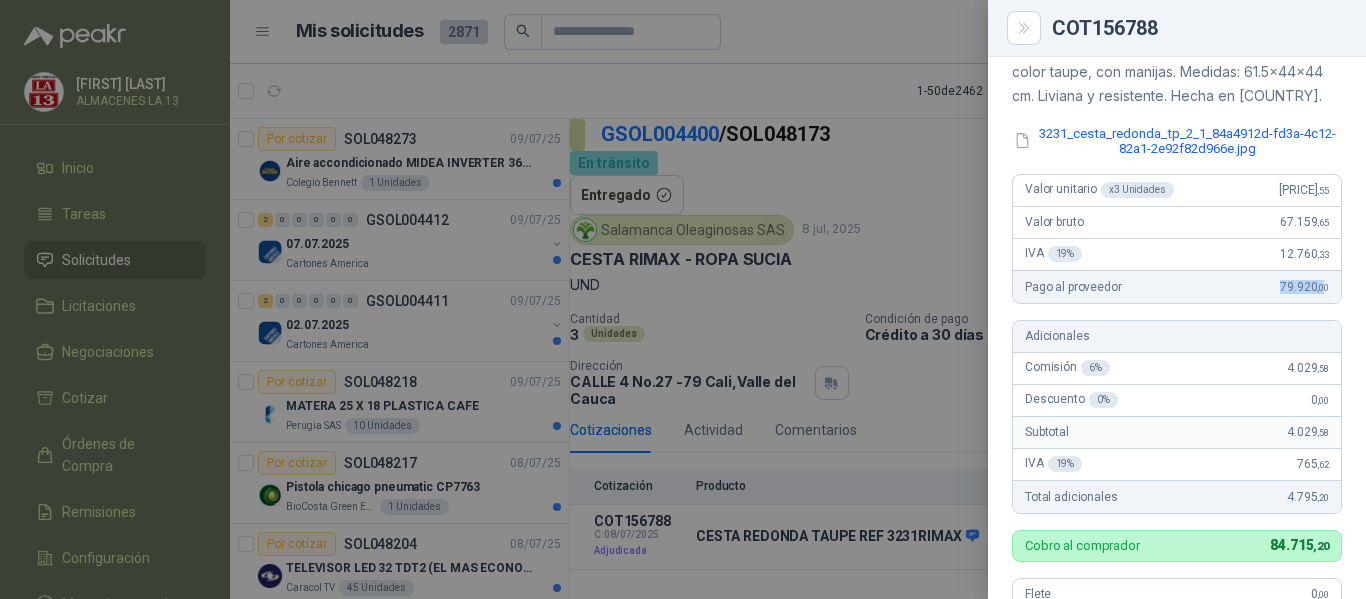 drag, startPoint x: 1261, startPoint y: 315, endPoint x: 1309, endPoint y: 309, distance: 48.373547 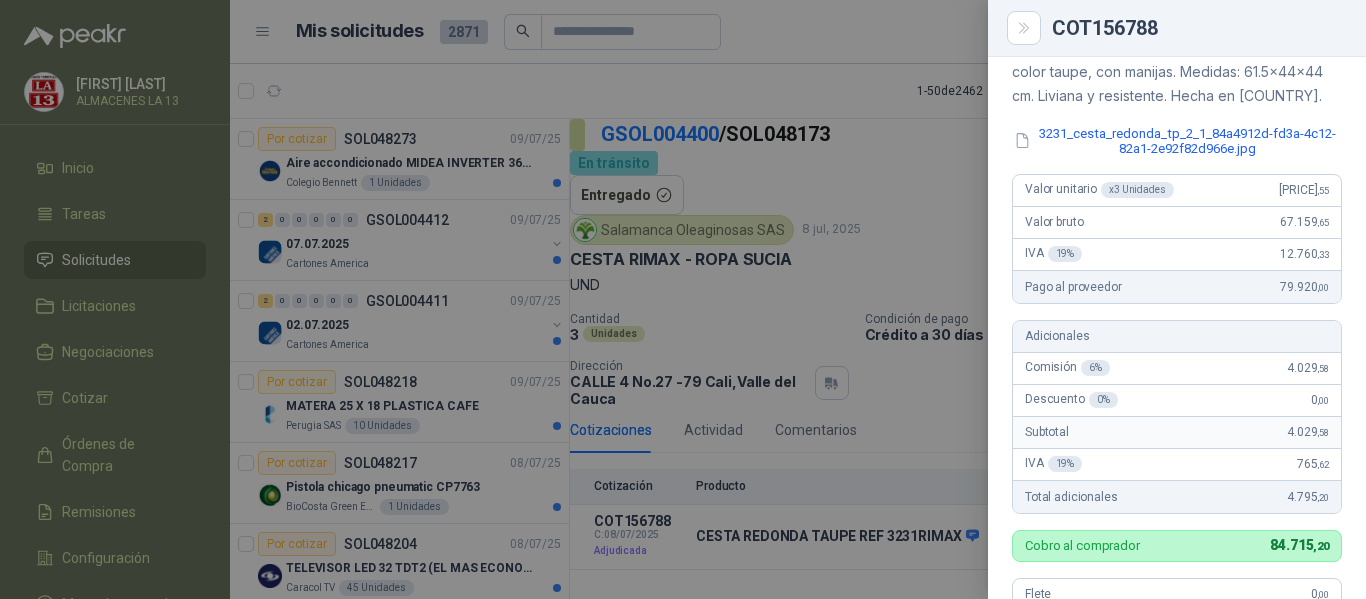 click at bounding box center [683, 299] 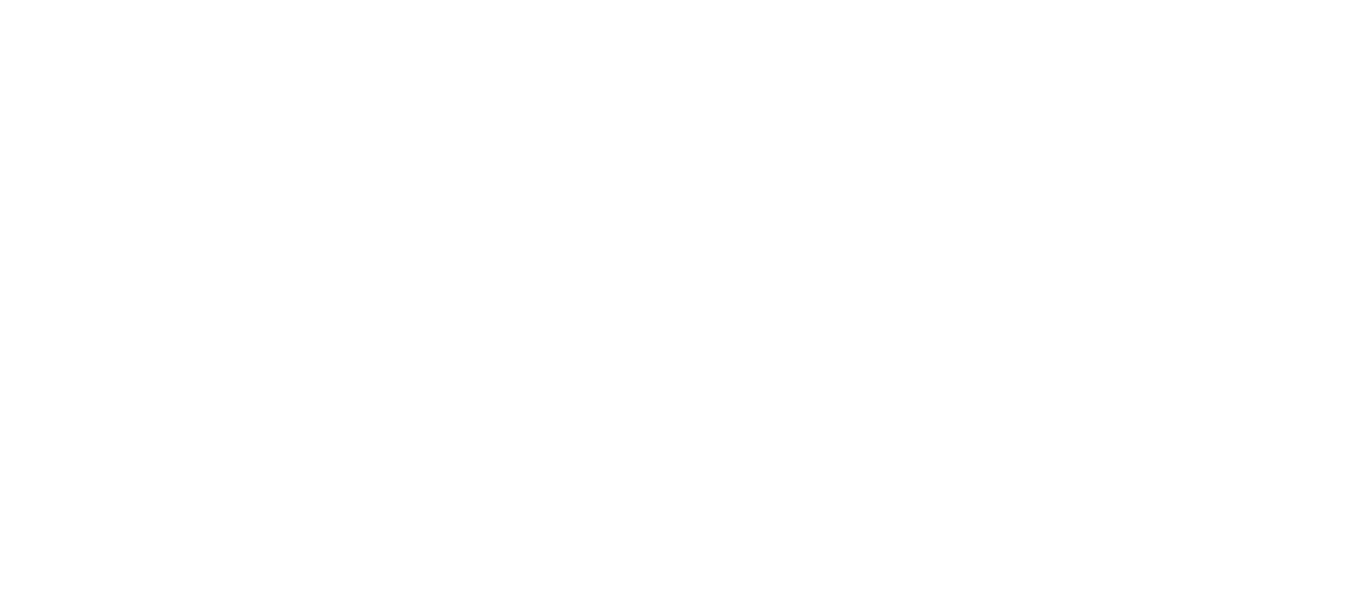 scroll, scrollTop: 0, scrollLeft: 0, axis: both 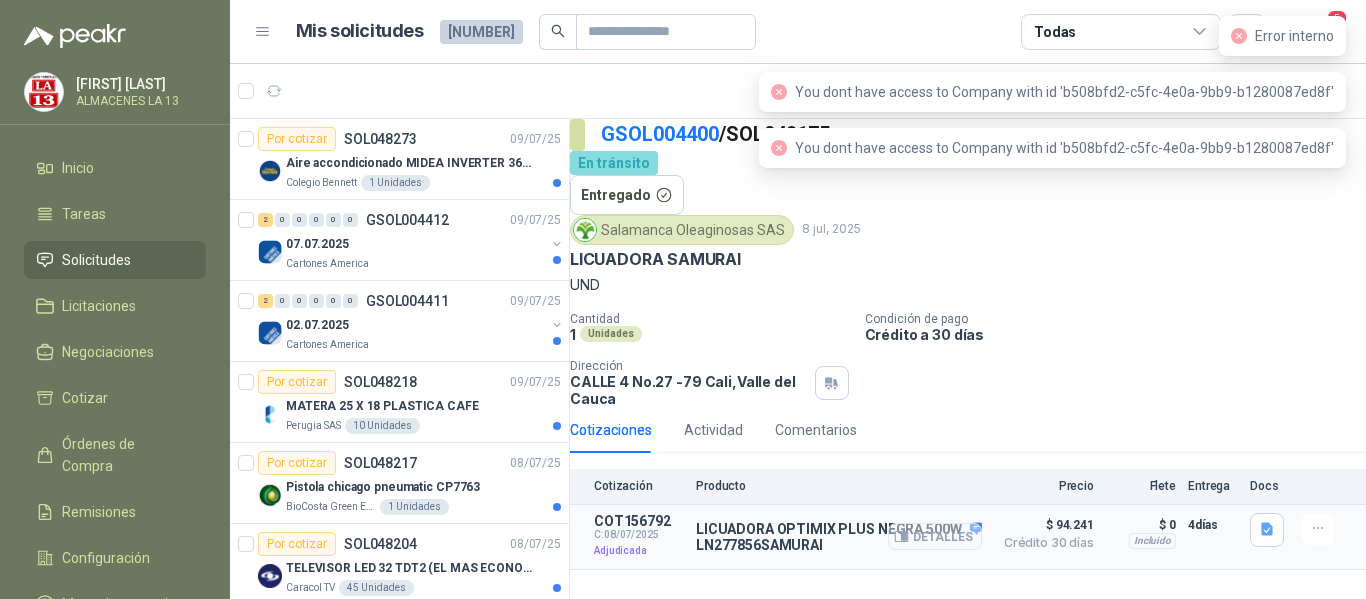 click on "Detalles" at bounding box center (935, 536) 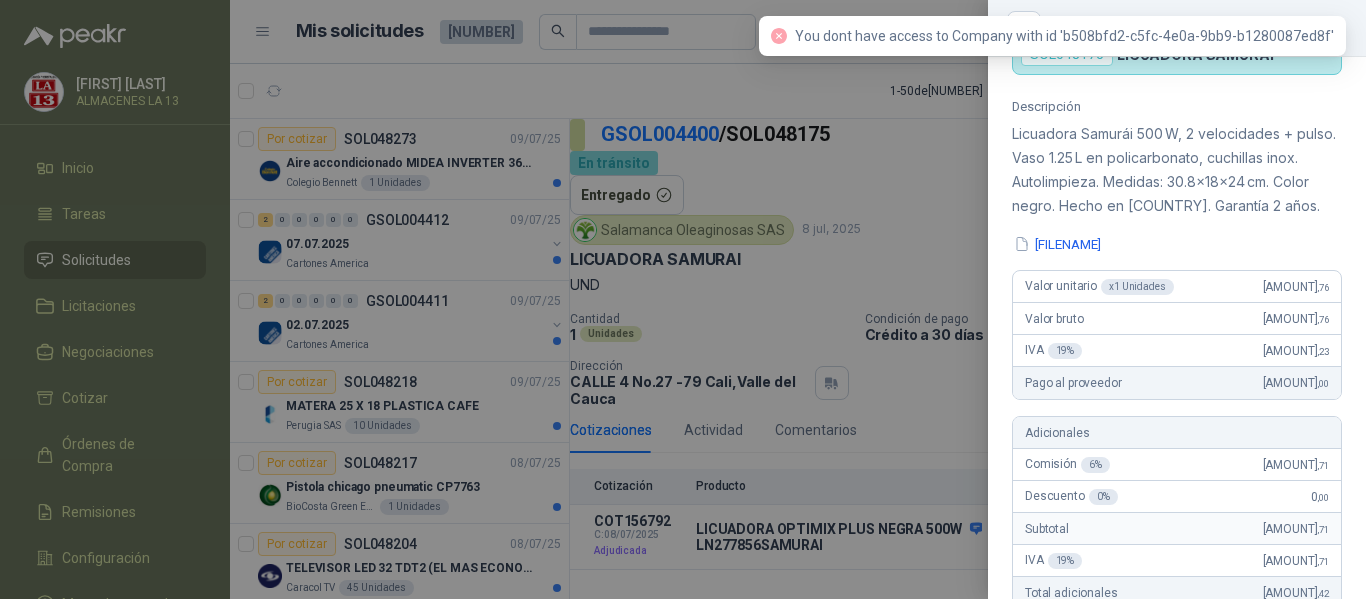 scroll, scrollTop: 172, scrollLeft: 0, axis: vertical 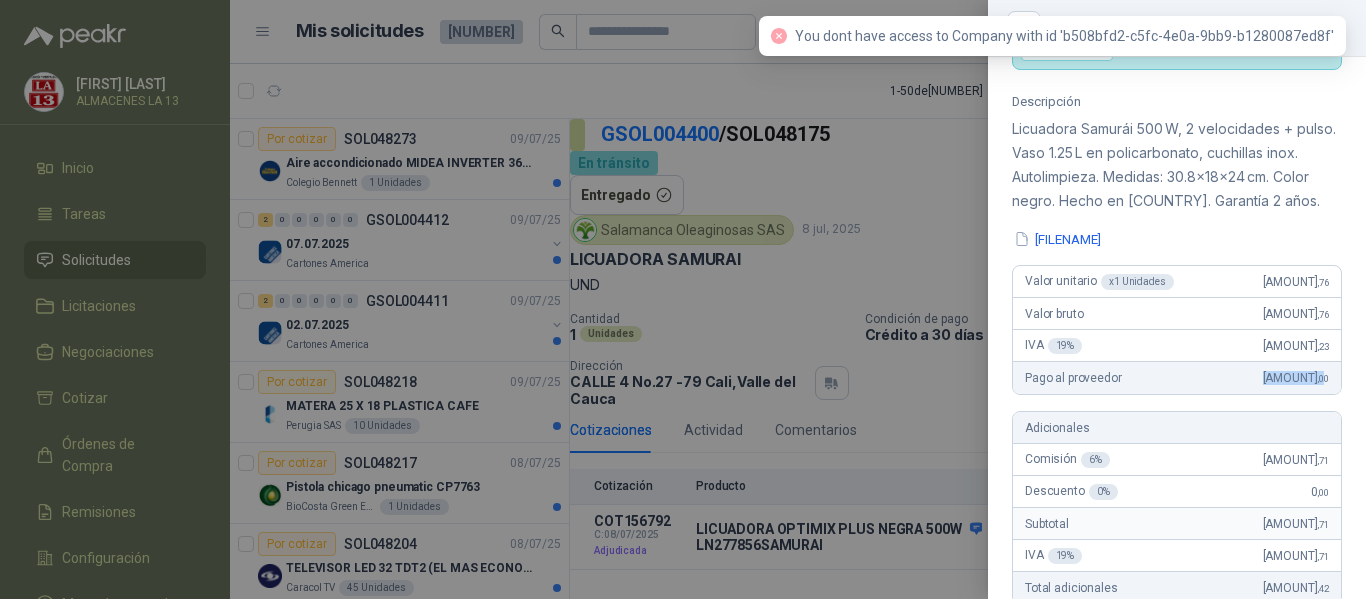 drag, startPoint x: 1258, startPoint y: 378, endPoint x: 1308, endPoint y: 378, distance: 50 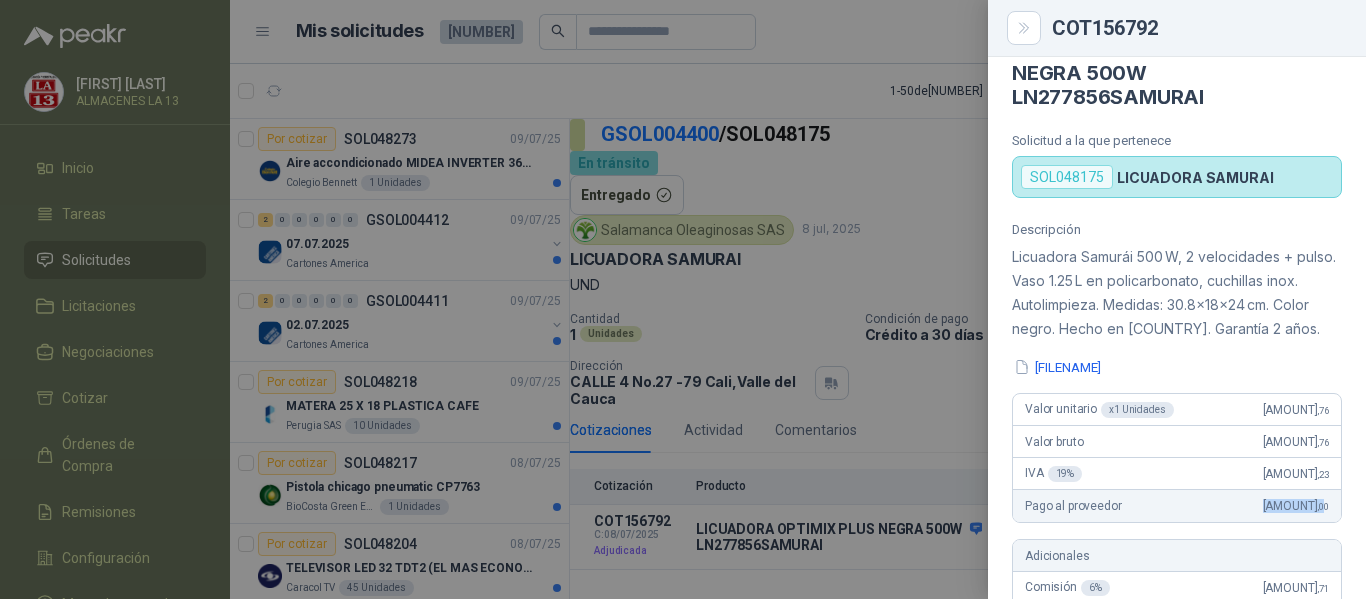 scroll, scrollTop: 0, scrollLeft: 0, axis: both 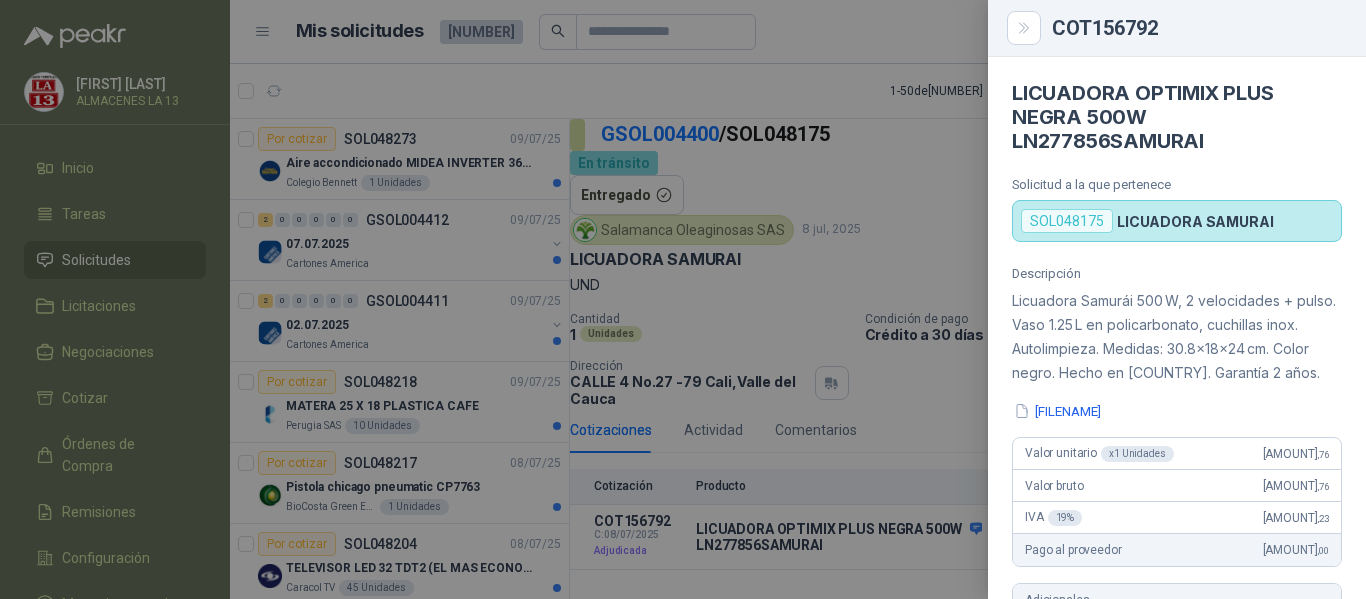 click on "LICUADORA OPTIMIX PLUS NEGRA 500W LN277856SAMURAI" at bounding box center (1177, 117) 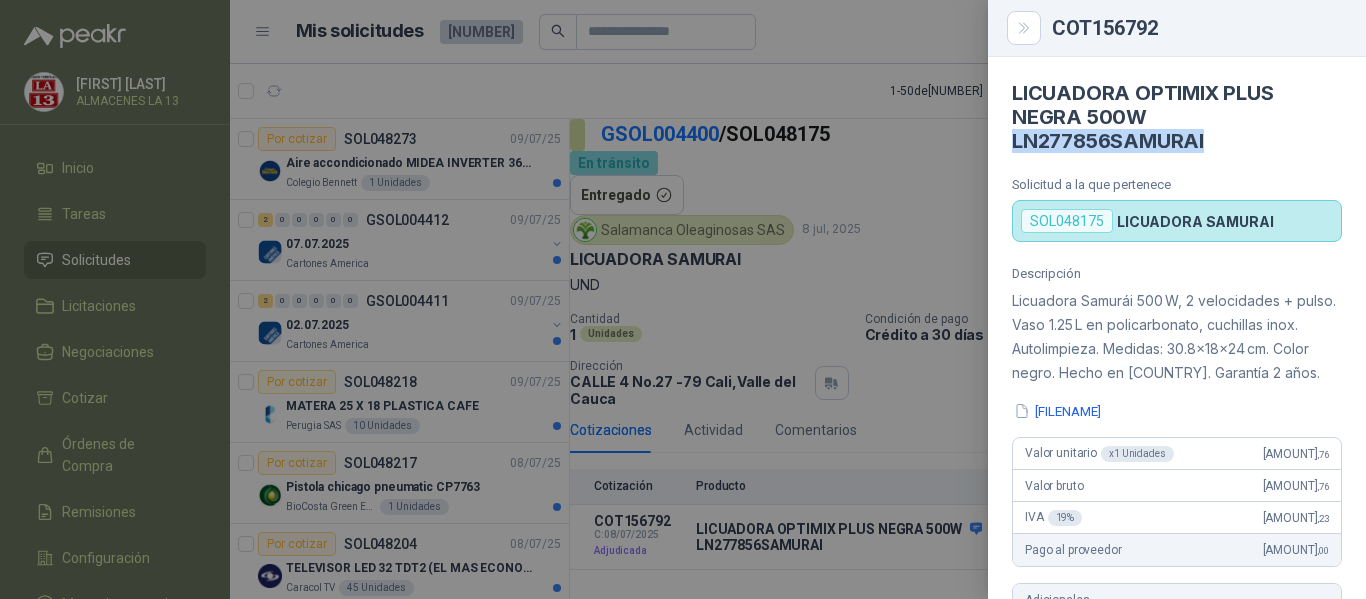 click on "LICUADORA OPTIMIX PLUS NEGRA 500W LN277856SAMURAI" at bounding box center [1177, 117] 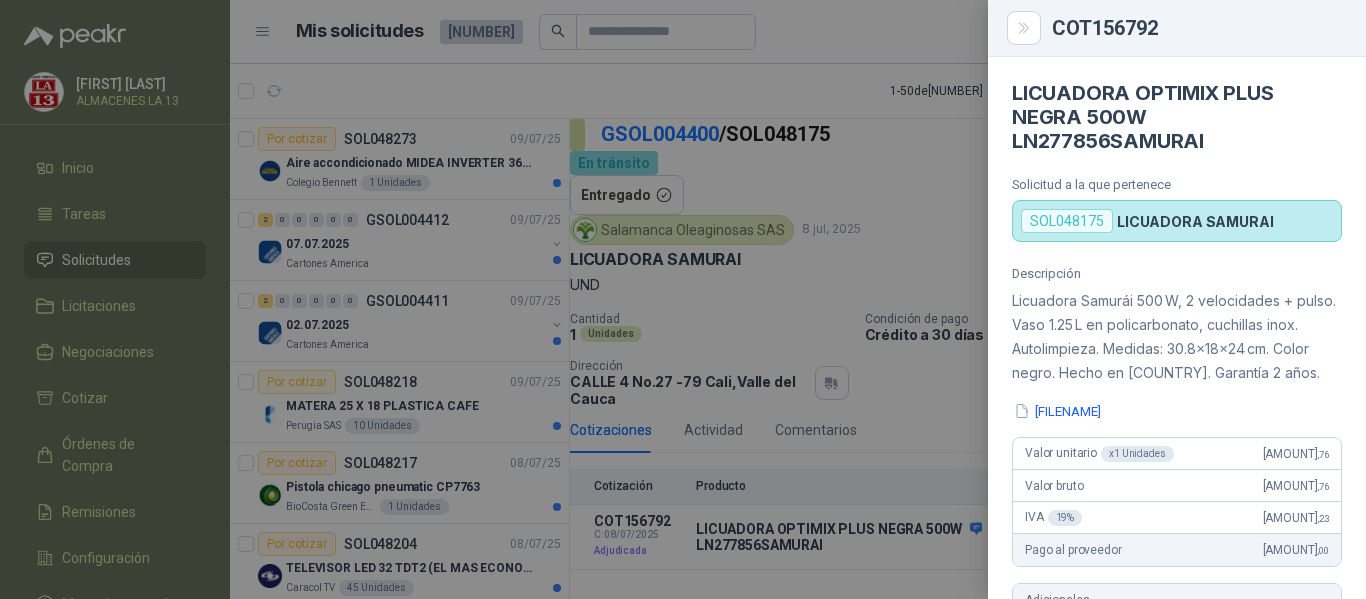 click at bounding box center (683, 299) 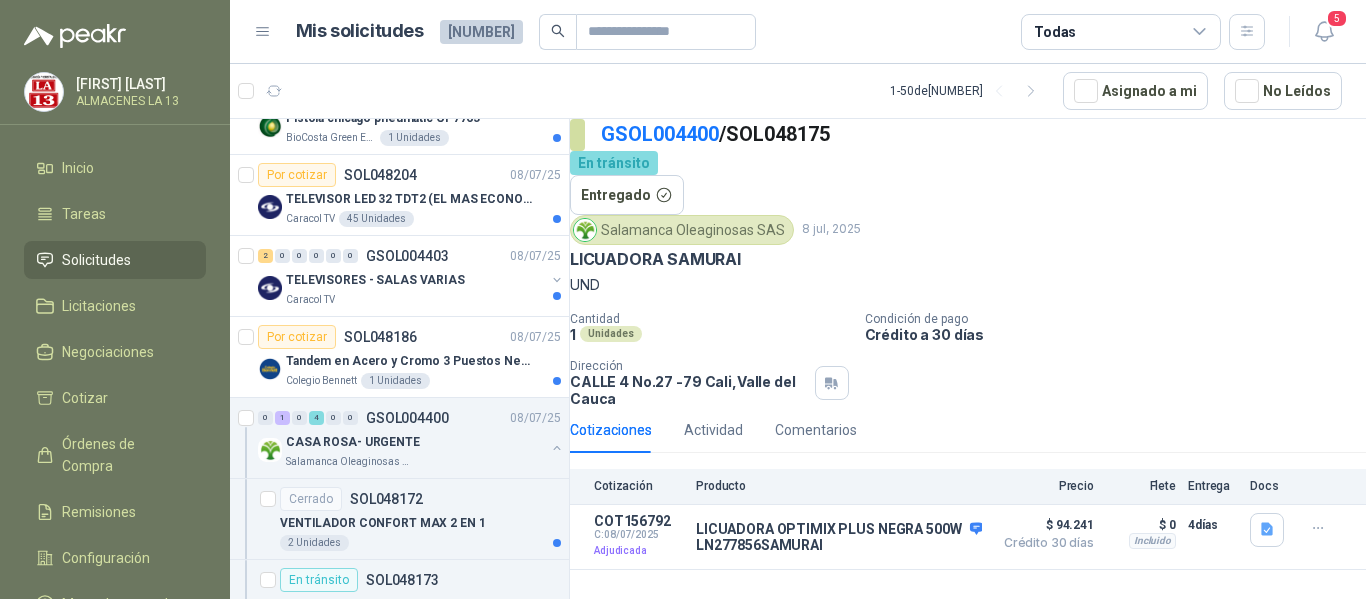 scroll, scrollTop: 400, scrollLeft: 0, axis: vertical 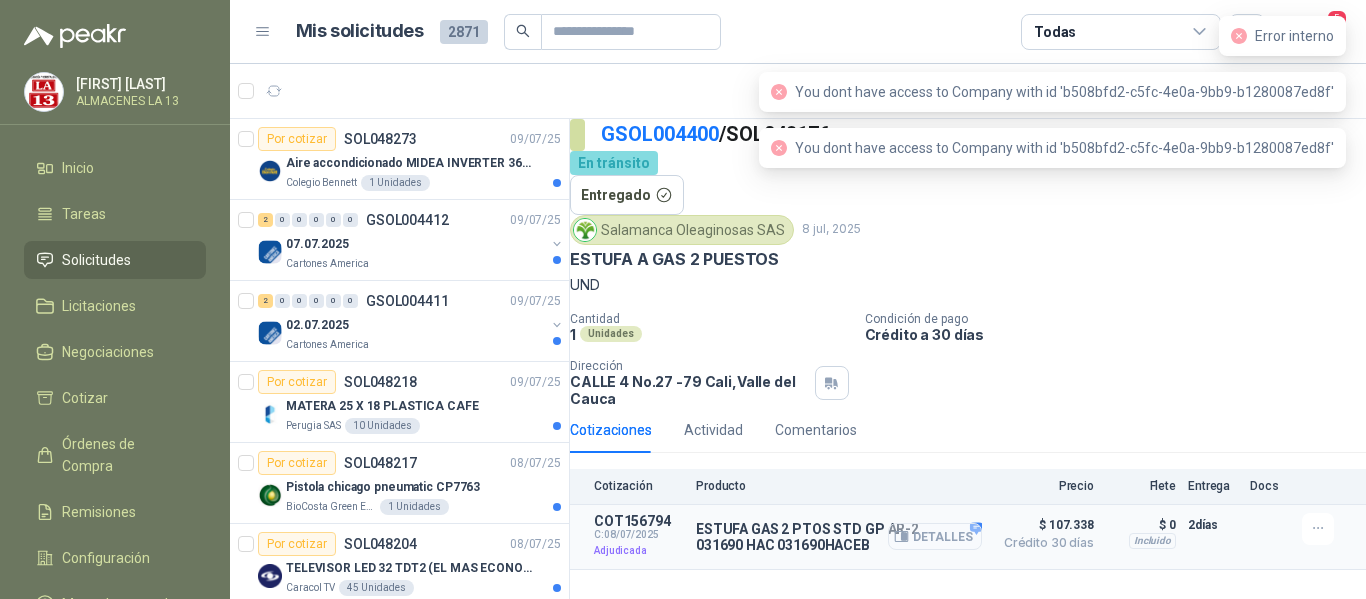 click on "Detalles" at bounding box center [935, 536] 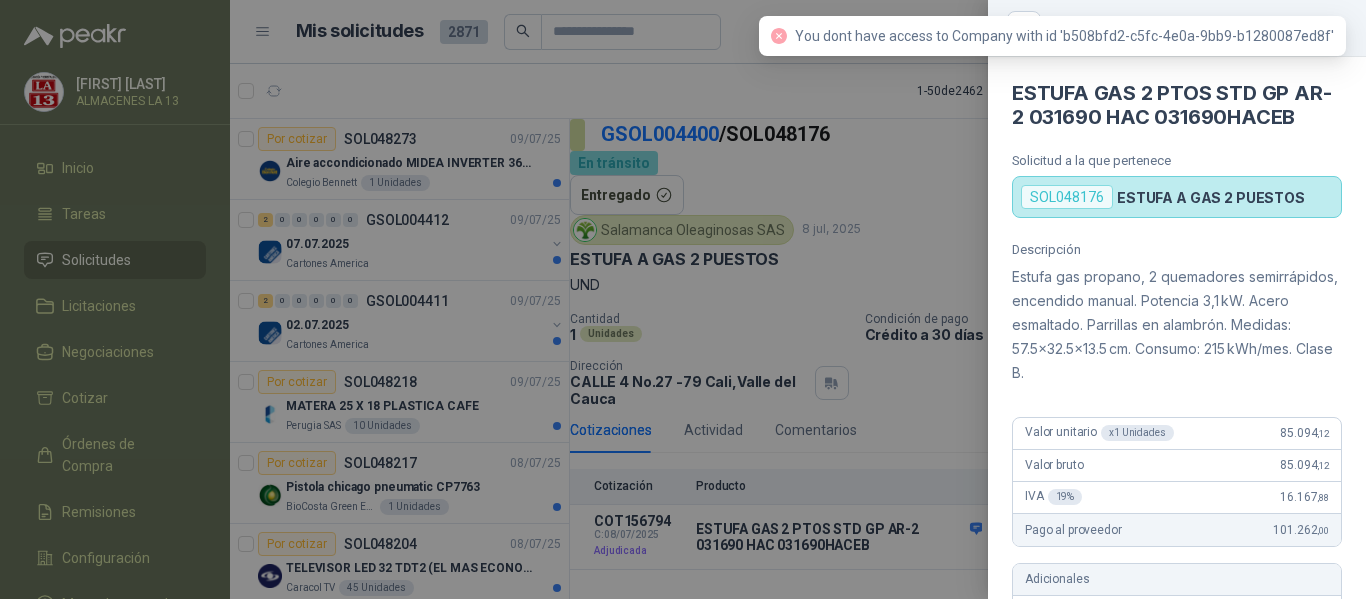 click on "ESTUFA GAS 2 PTOS STD GP AR-2 031690 HAC 031690HACEB" at bounding box center [1177, 105] 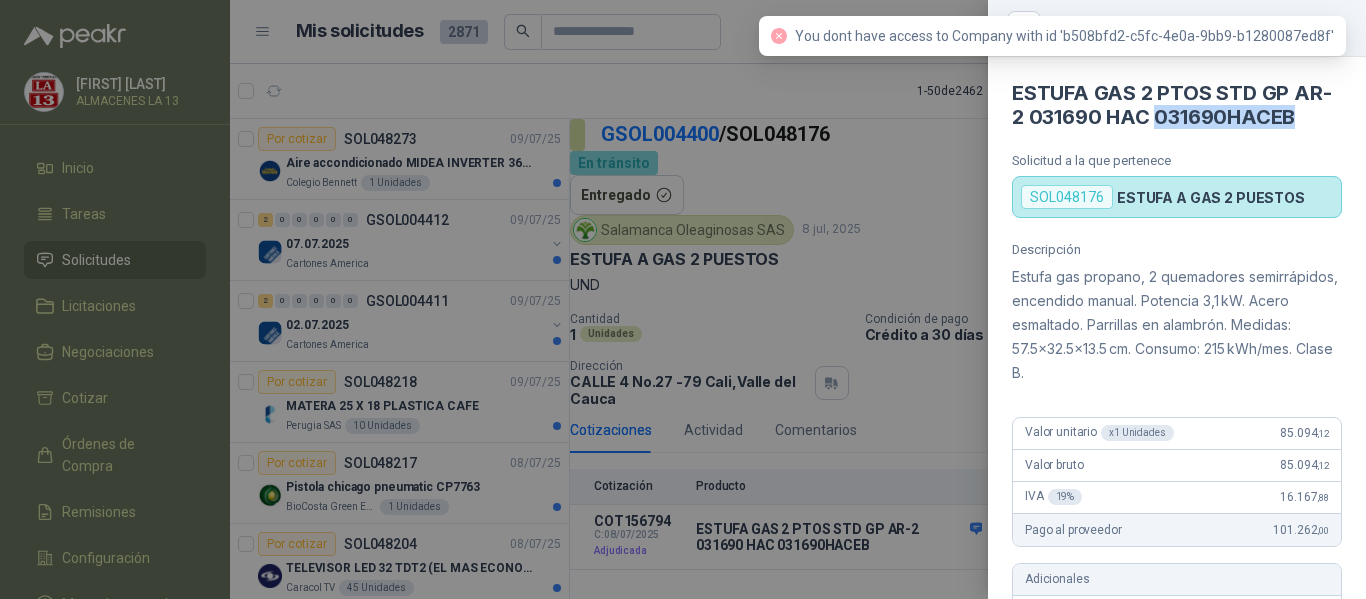 click on "ESTUFA GAS 2 PTOS STD GP AR-2 031690 HAC 031690HACEB" at bounding box center (1177, 105) 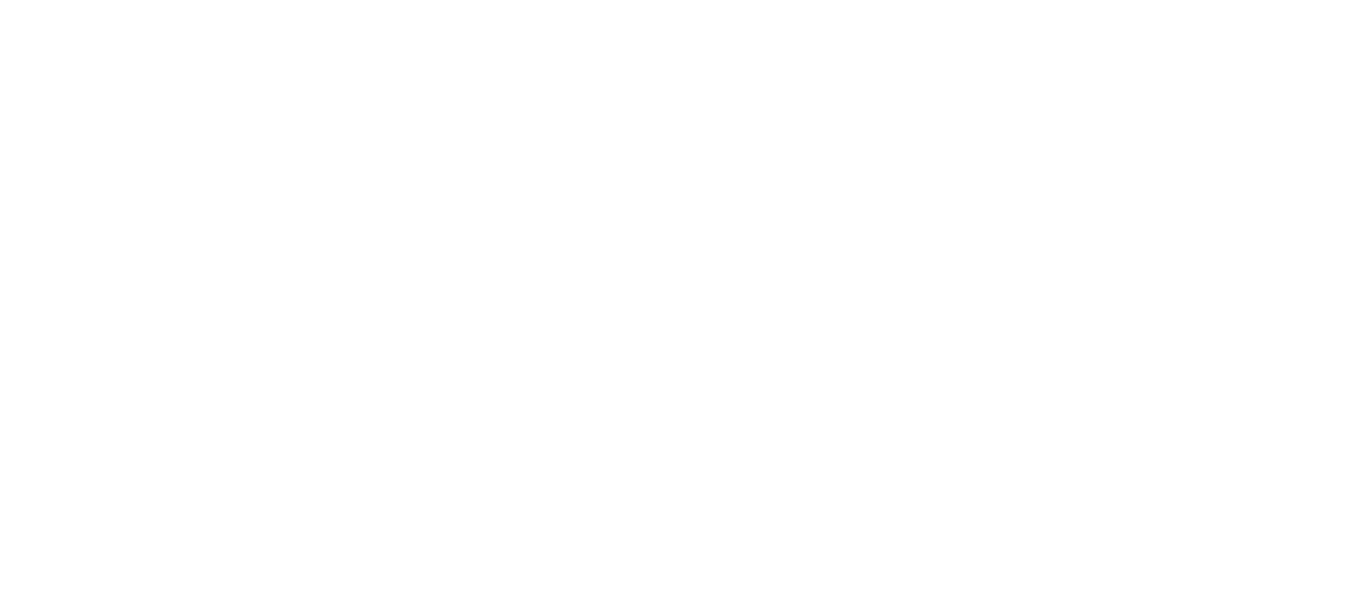 scroll, scrollTop: 0, scrollLeft: 0, axis: both 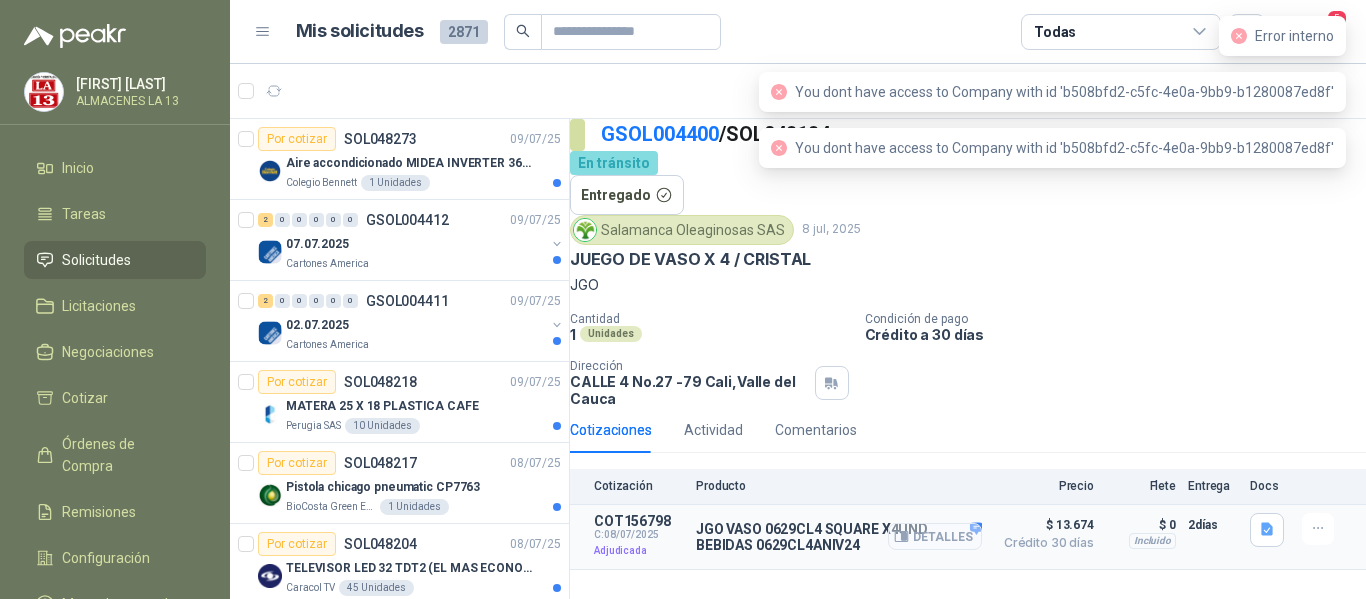 click on "Detalles" at bounding box center (935, 536) 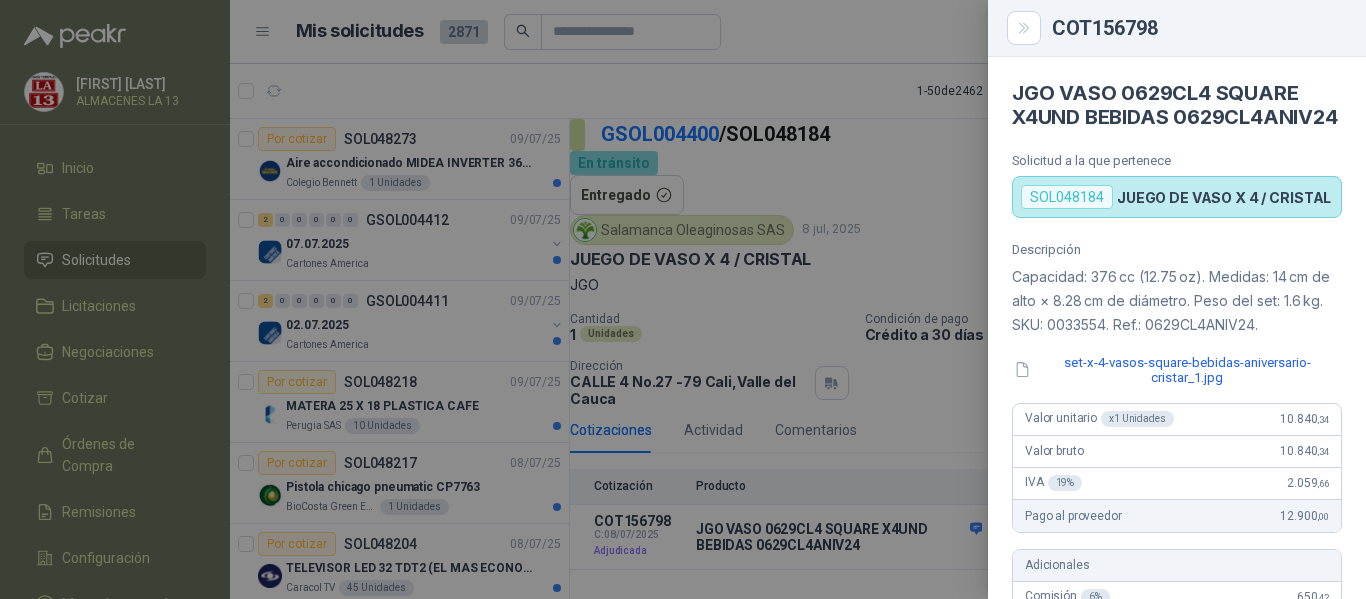 click on "JGO VASO 0629CL4 SQUARE X4UND BEBIDAS 0629CL4ANIV24" at bounding box center [1177, 105] 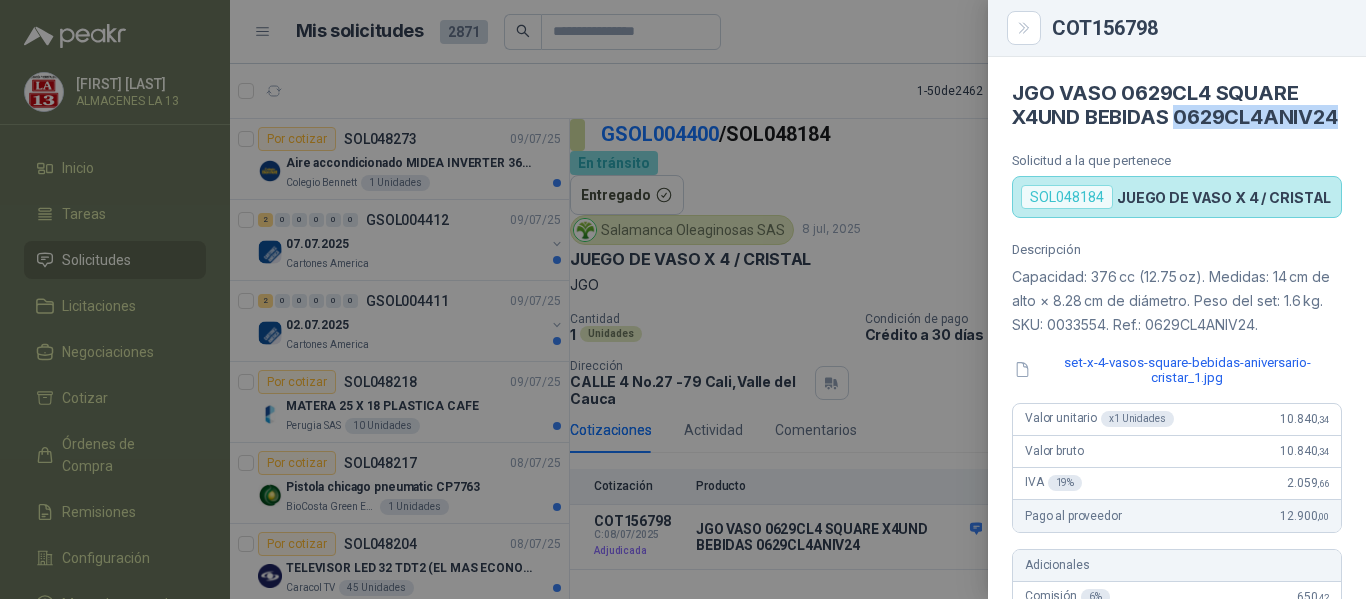 click on "JGO VASO 0629CL4 SQUARE X4UND BEBIDAS 0629CL4ANIV24" at bounding box center (1177, 105) 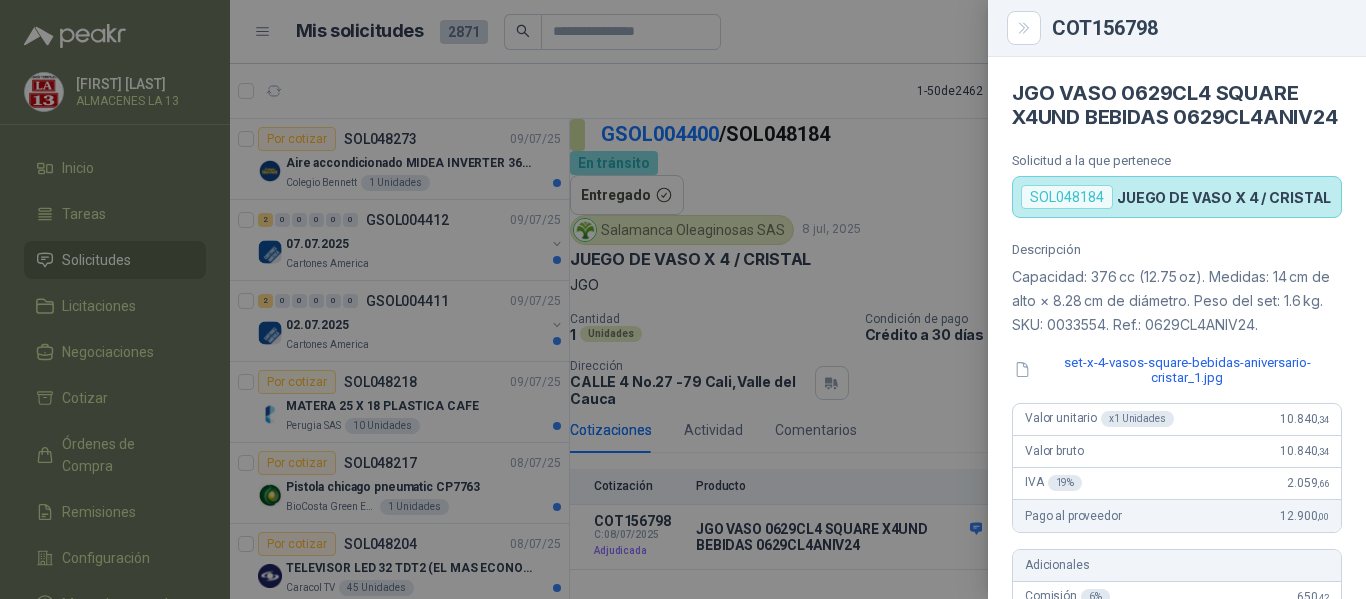 click at bounding box center [683, 299] 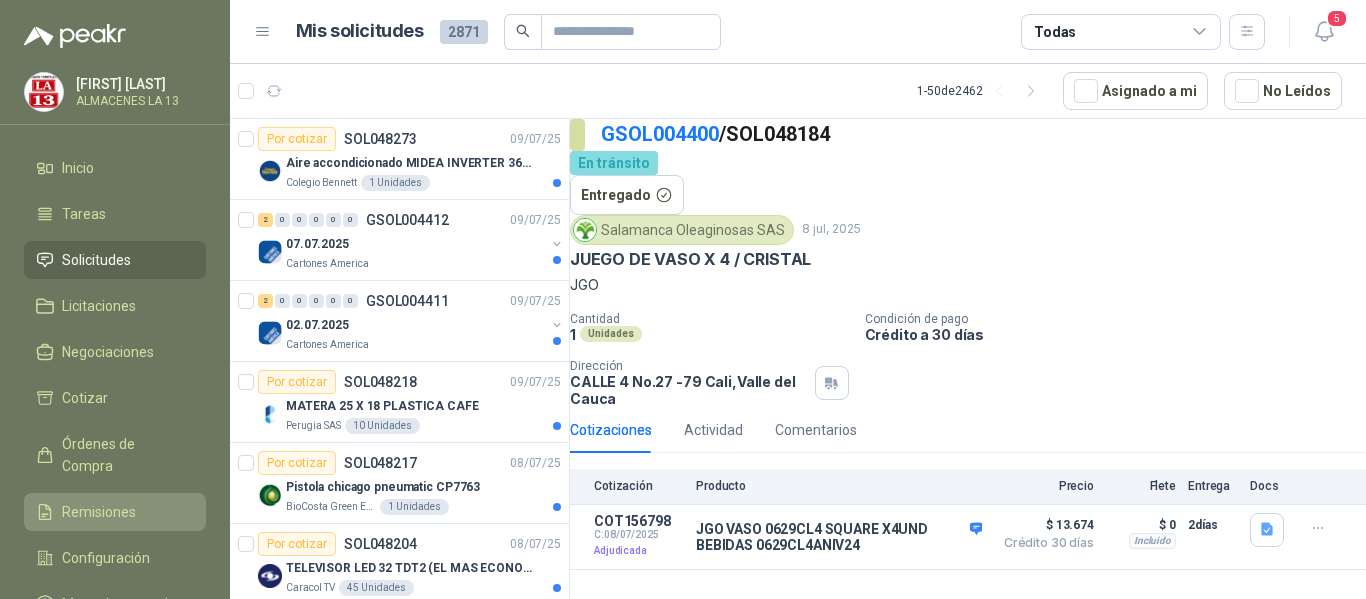 click on "Remisiones" at bounding box center [99, 512] 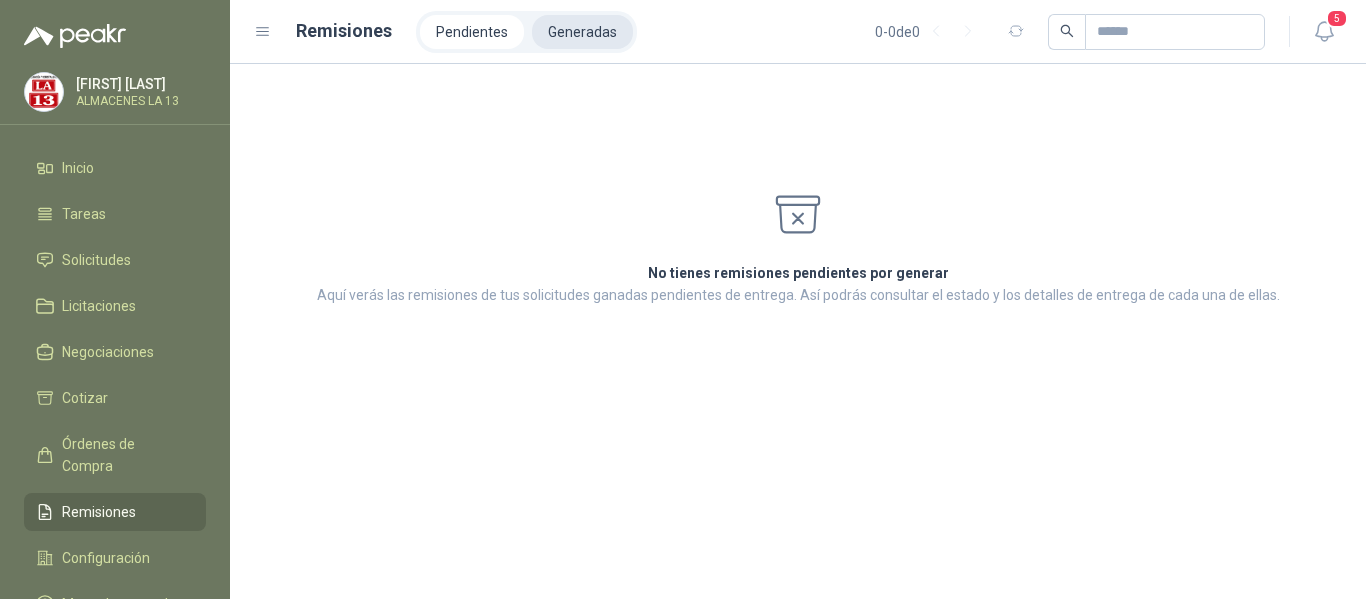 click on "Generadas" at bounding box center (582, 32) 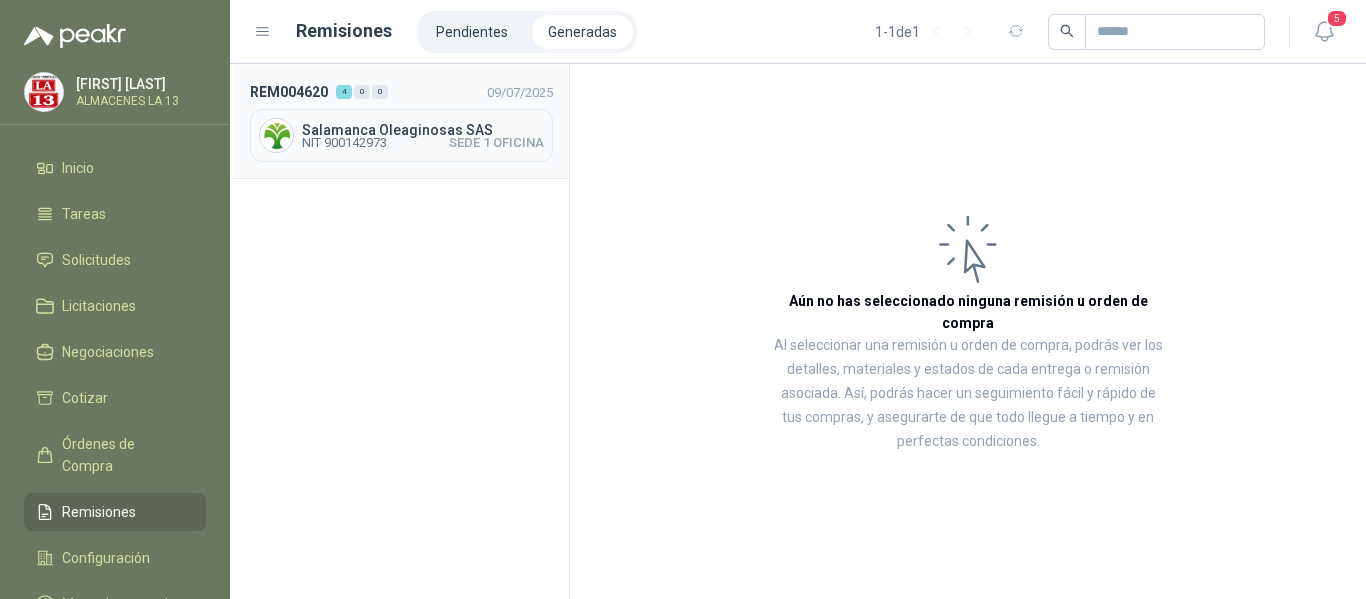 click on "Salamanca Oleaginosas SAS" at bounding box center (423, 130) 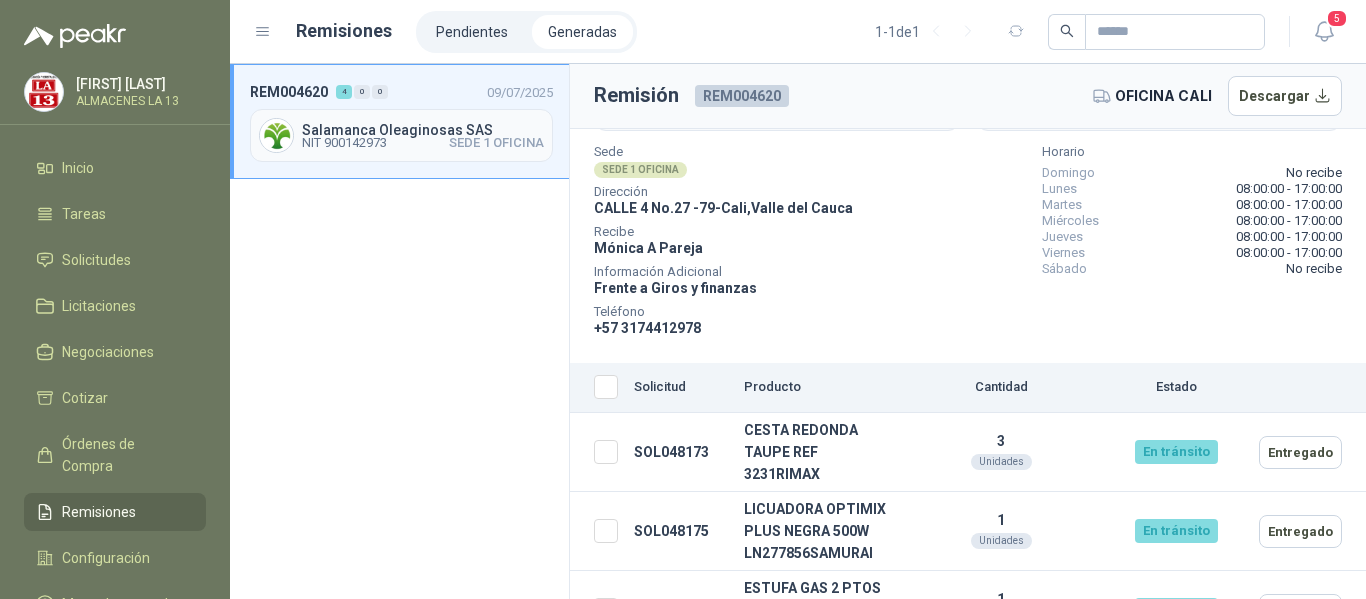 scroll, scrollTop: 0, scrollLeft: 0, axis: both 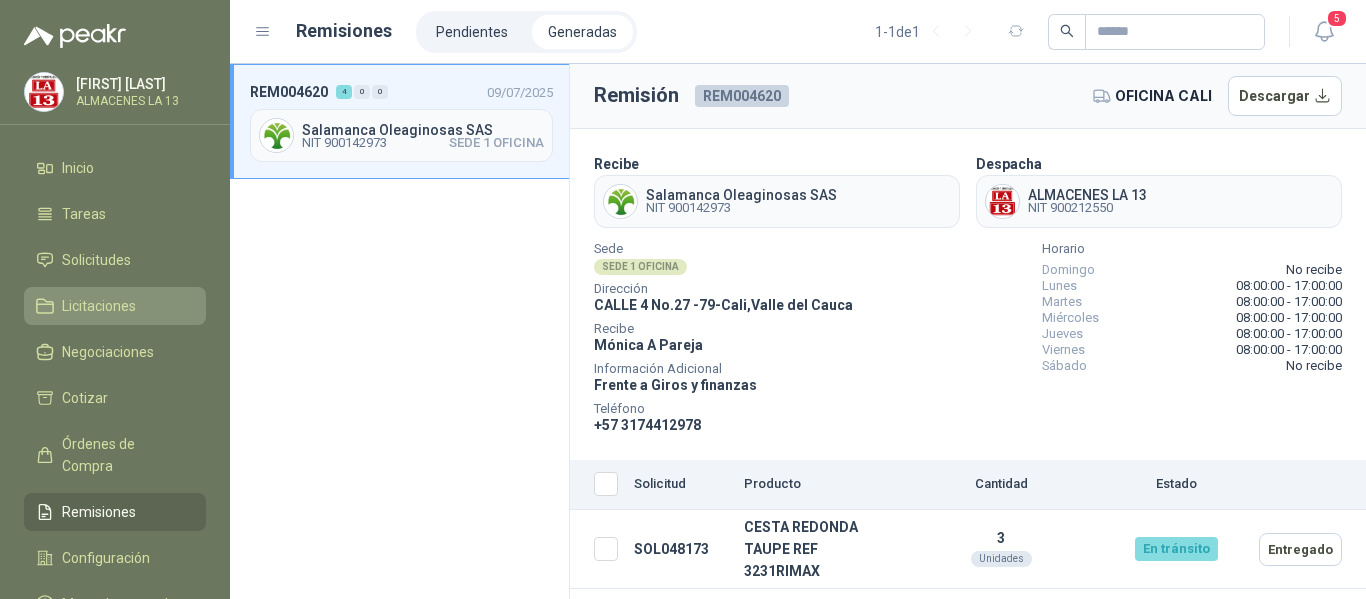 click on "Licitaciones" at bounding box center [115, 306] 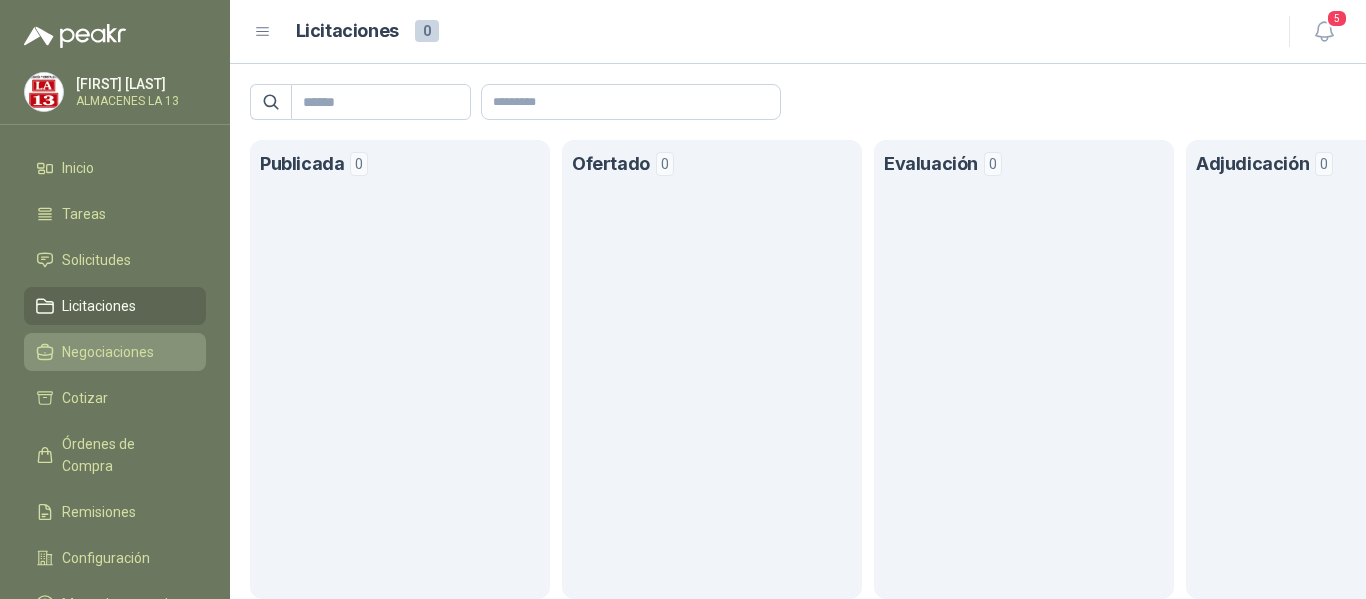 click on "Negociaciones" at bounding box center (108, 352) 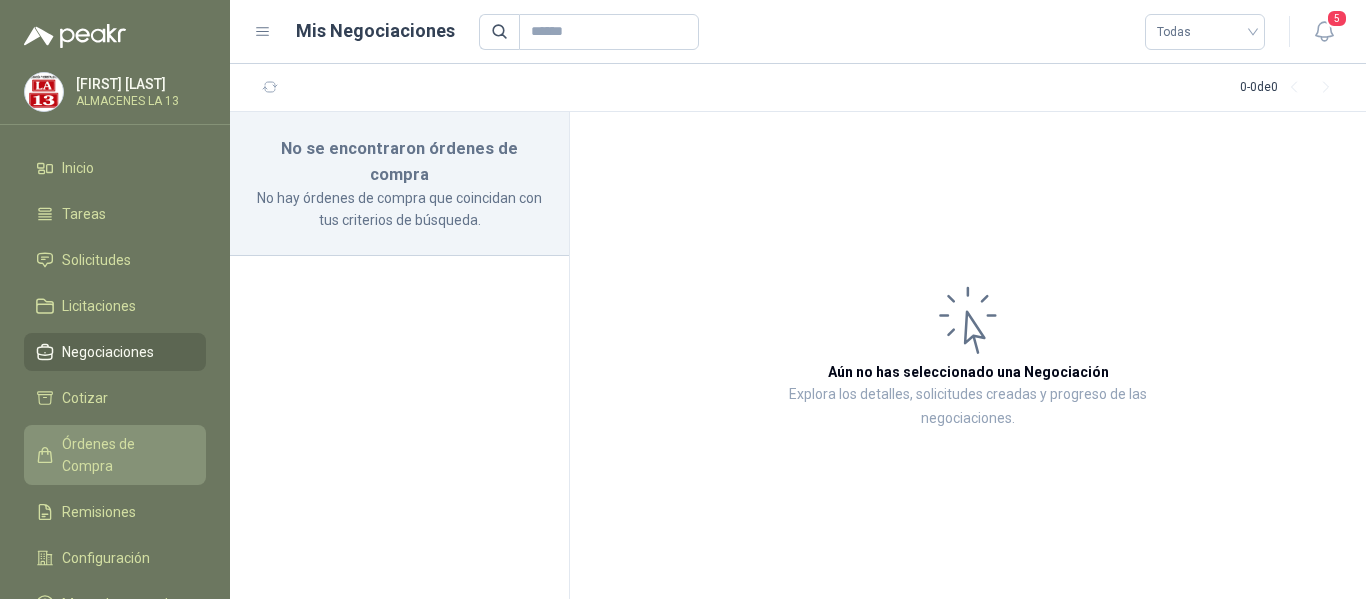 click on "Órdenes de Compra" at bounding box center [115, 455] 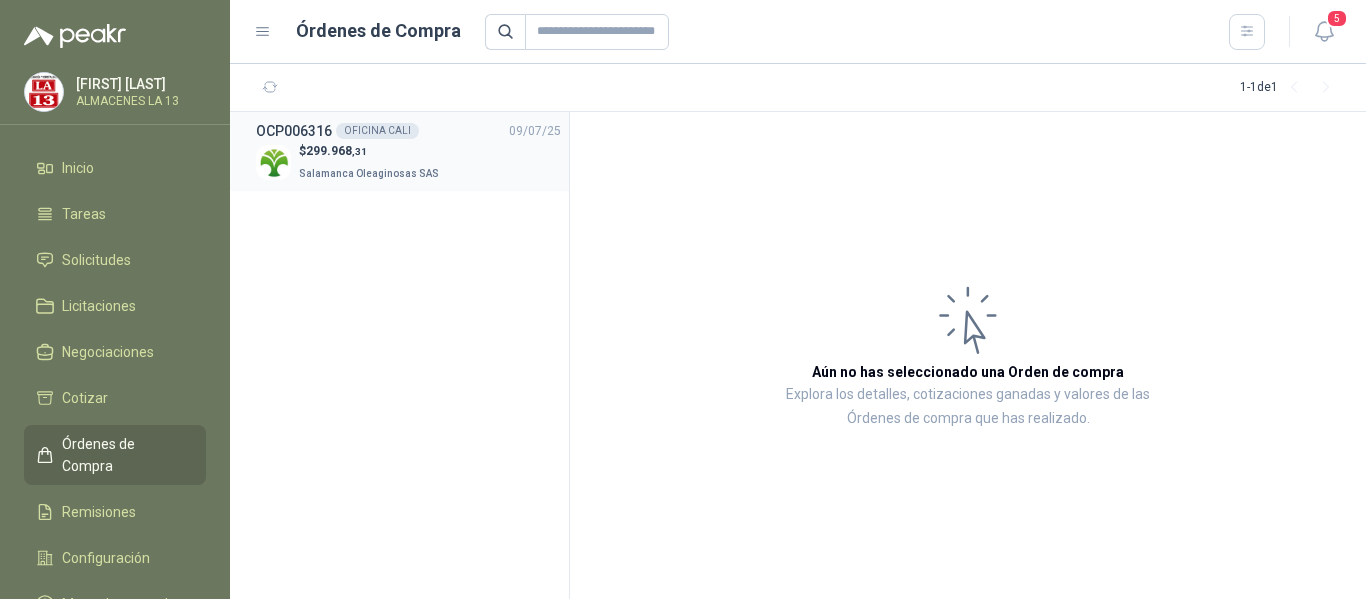 click on "Salamanca Oleaginosas SAS" at bounding box center [371, 172] 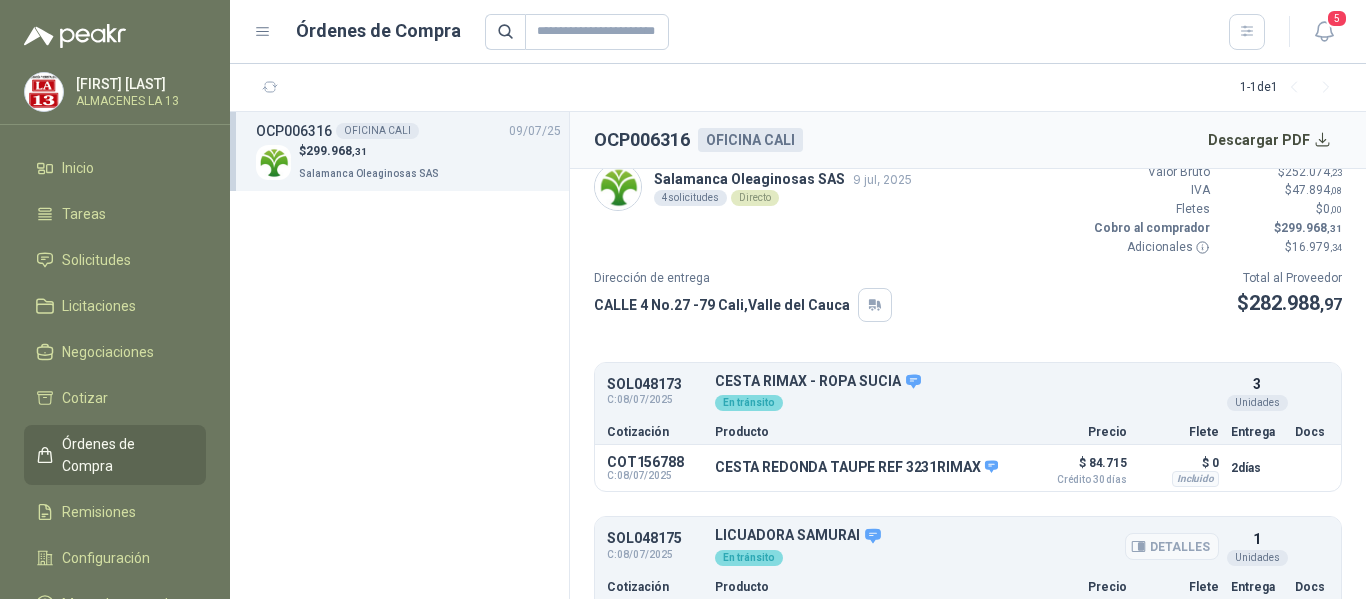 scroll, scrollTop: 0, scrollLeft: 0, axis: both 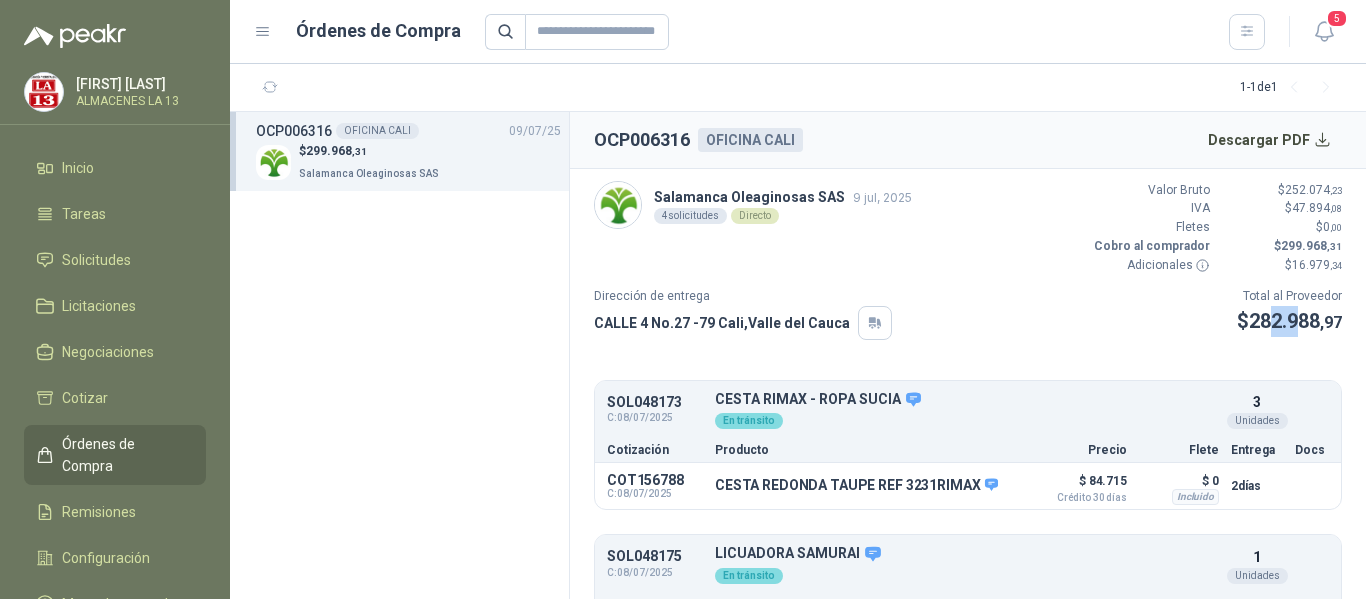 drag, startPoint x: 1256, startPoint y: 311, endPoint x: 1285, endPoint y: 307, distance: 29.274563 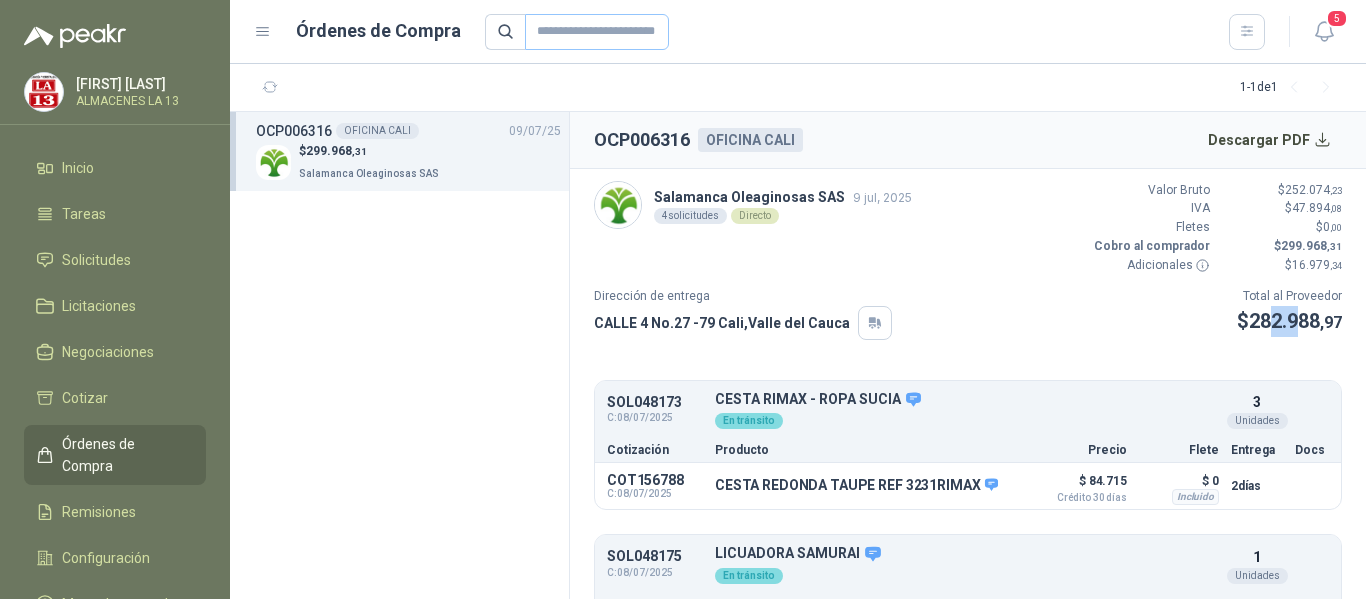 scroll, scrollTop: 100, scrollLeft: 0, axis: vertical 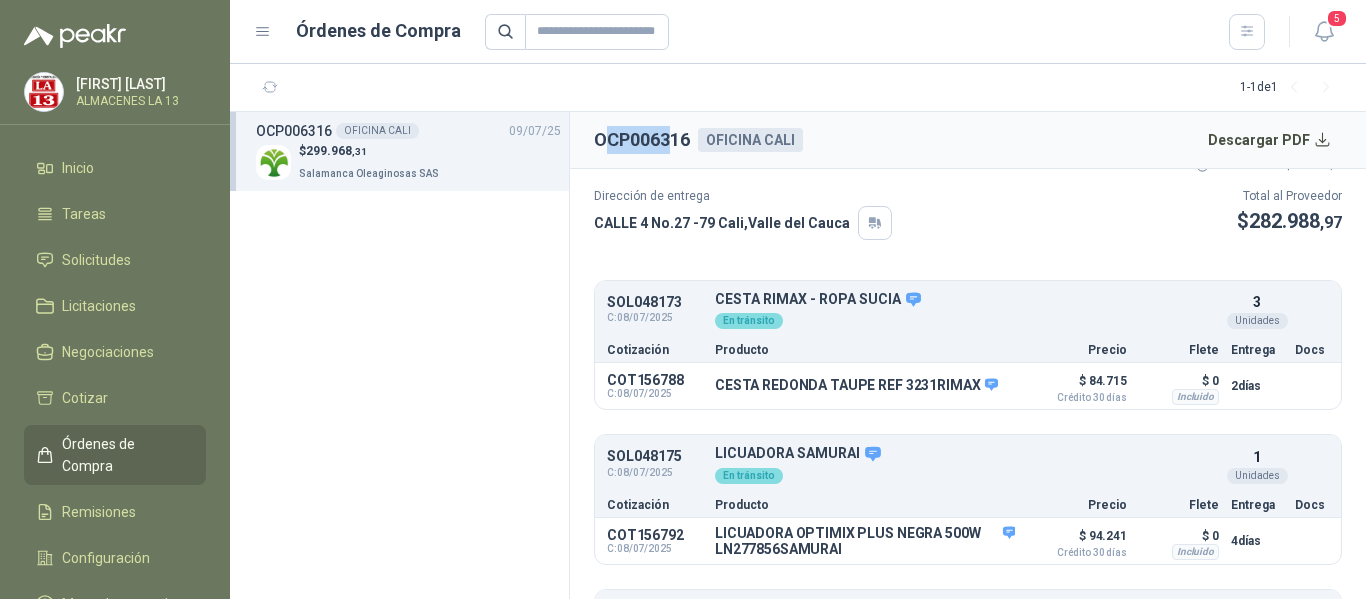 drag, startPoint x: 602, startPoint y: 134, endPoint x: 672, endPoint y: 148, distance: 71.38628 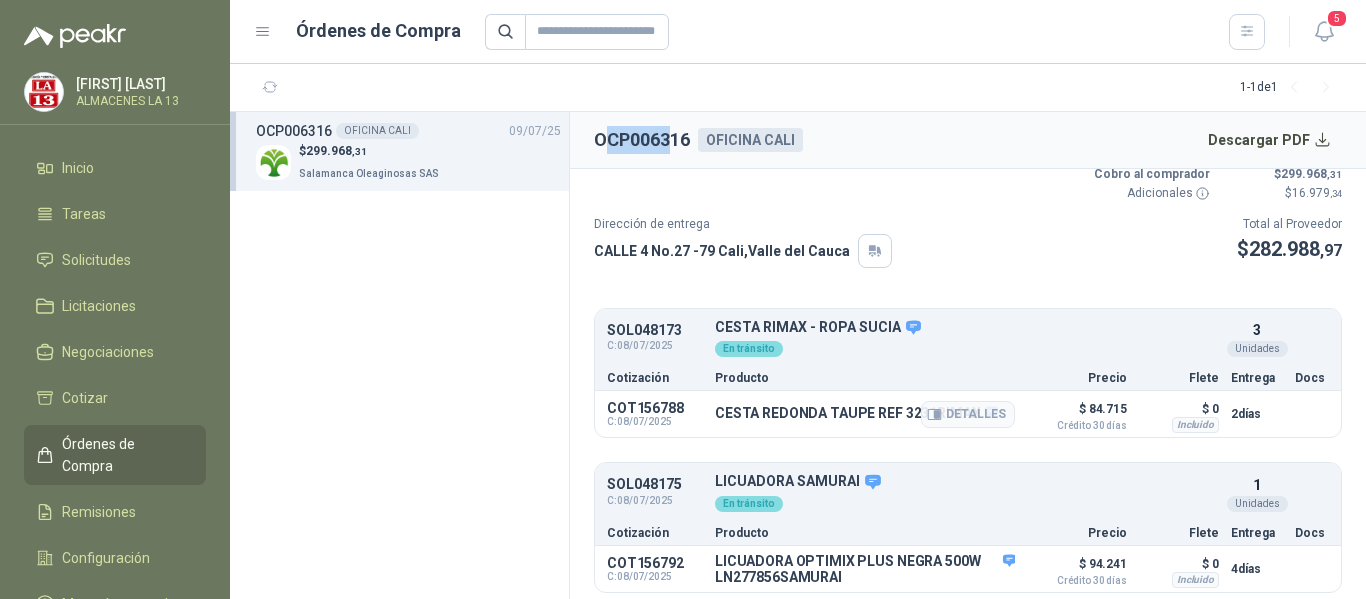 scroll, scrollTop: 0, scrollLeft: 0, axis: both 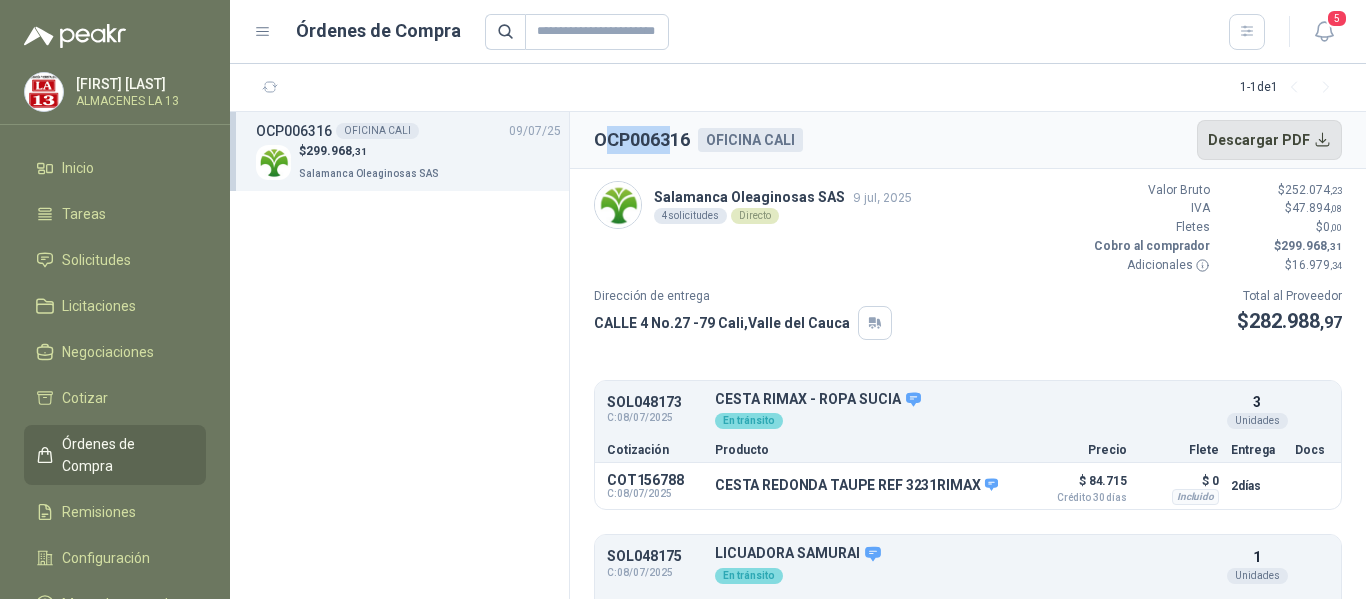 click on "Descargar PDF" at bounding box center (1270, 140) 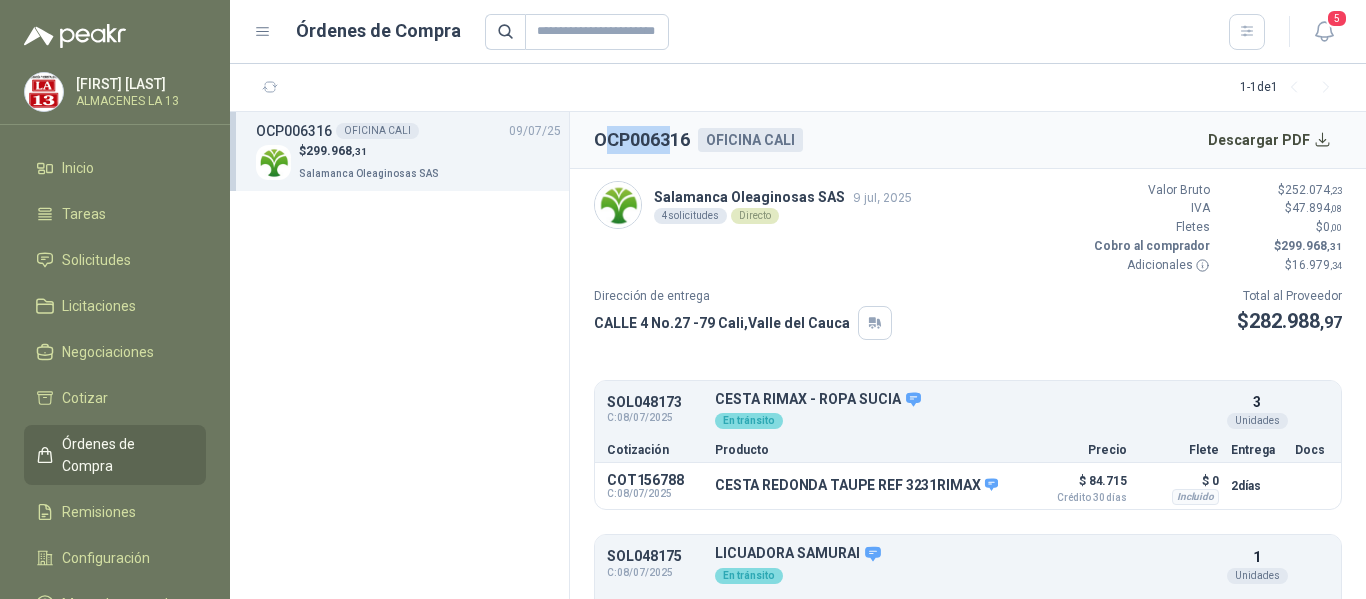 click on "OCP006316" at bounding box center [642, 140] 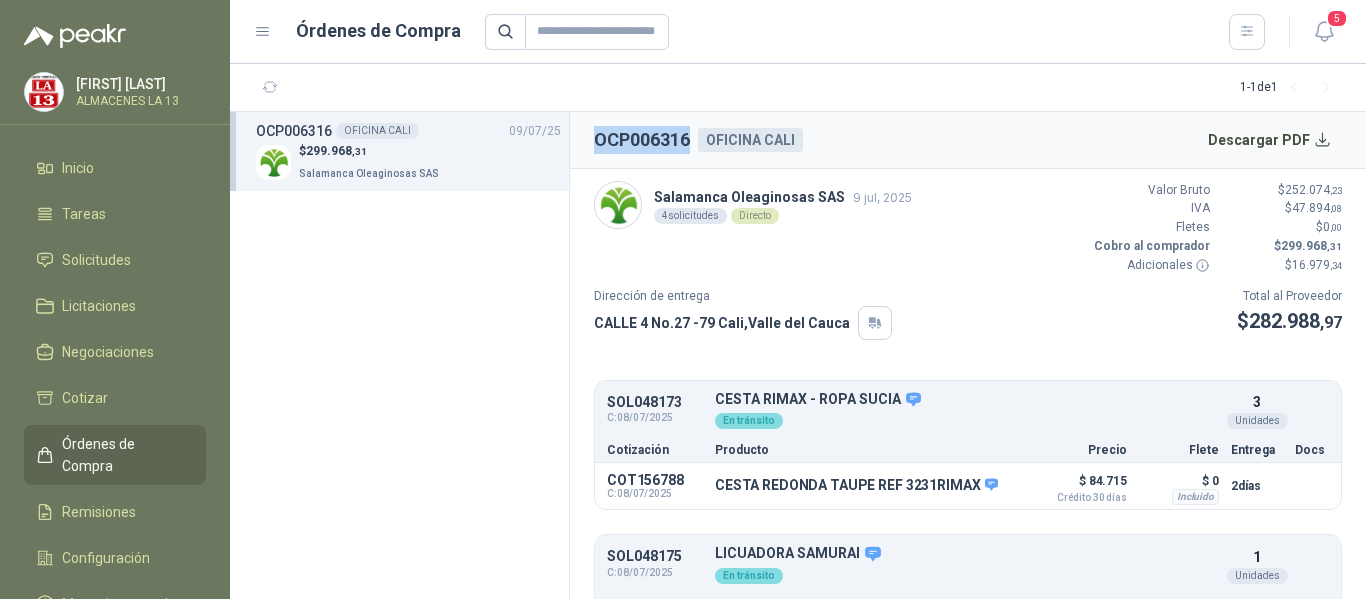 click on "OCP006316" at bounding box center (642, 140) 